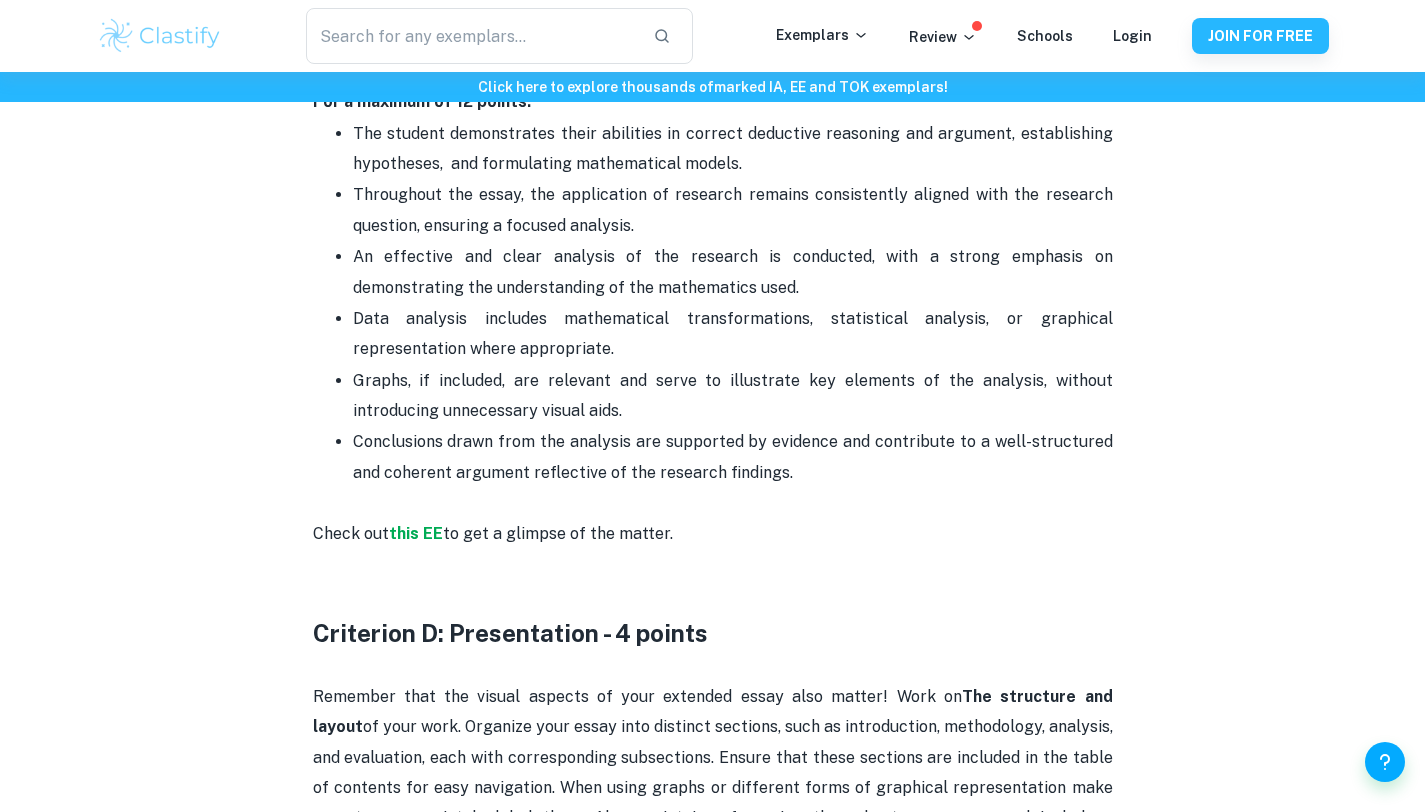 scroll, scrollTop: 3008, scrollLeft: 0, axis: vertical 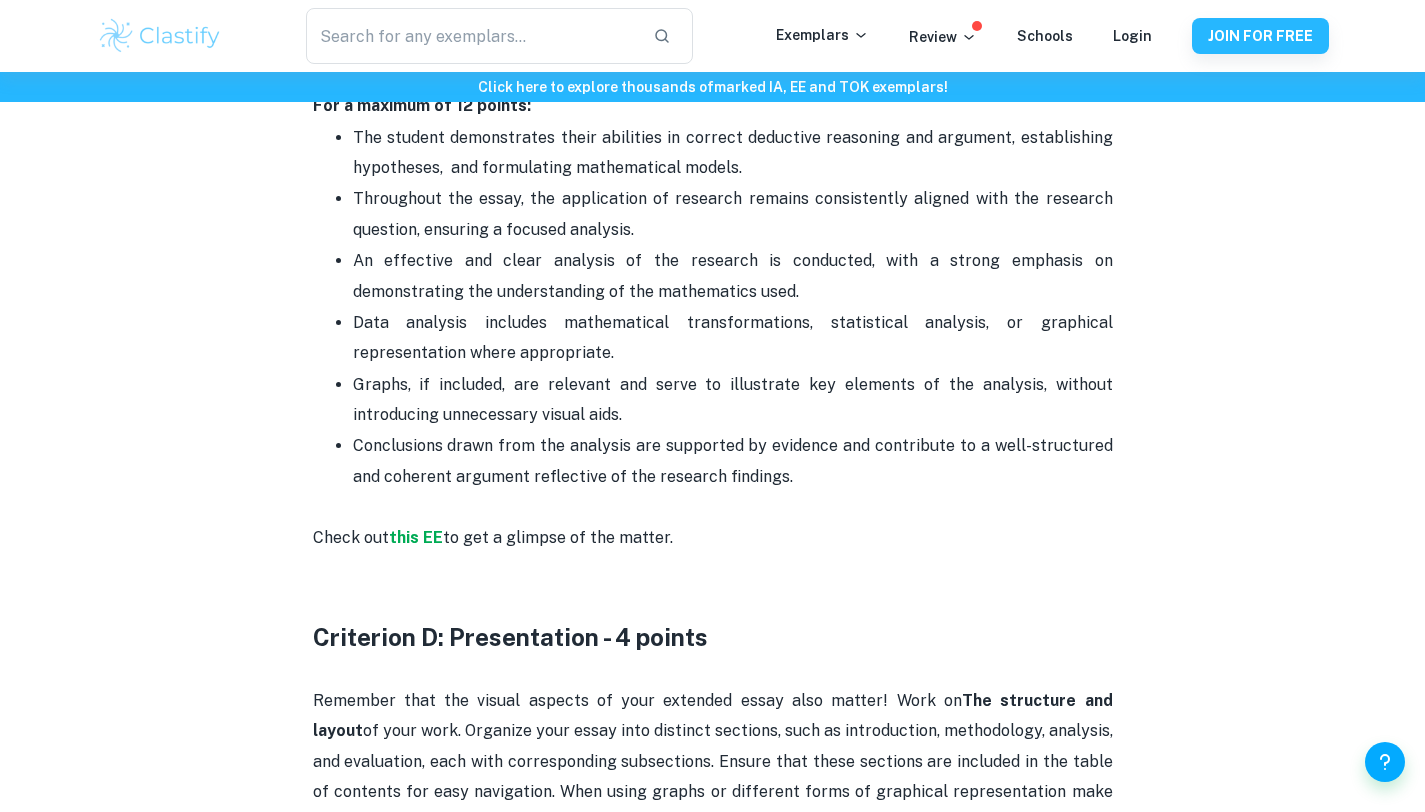 click on "Conclusions drawn from the analysis are supported by evidence and contribute to a well-structured and coherent argument reflective of the research findings." at bounding box center [733, 461] 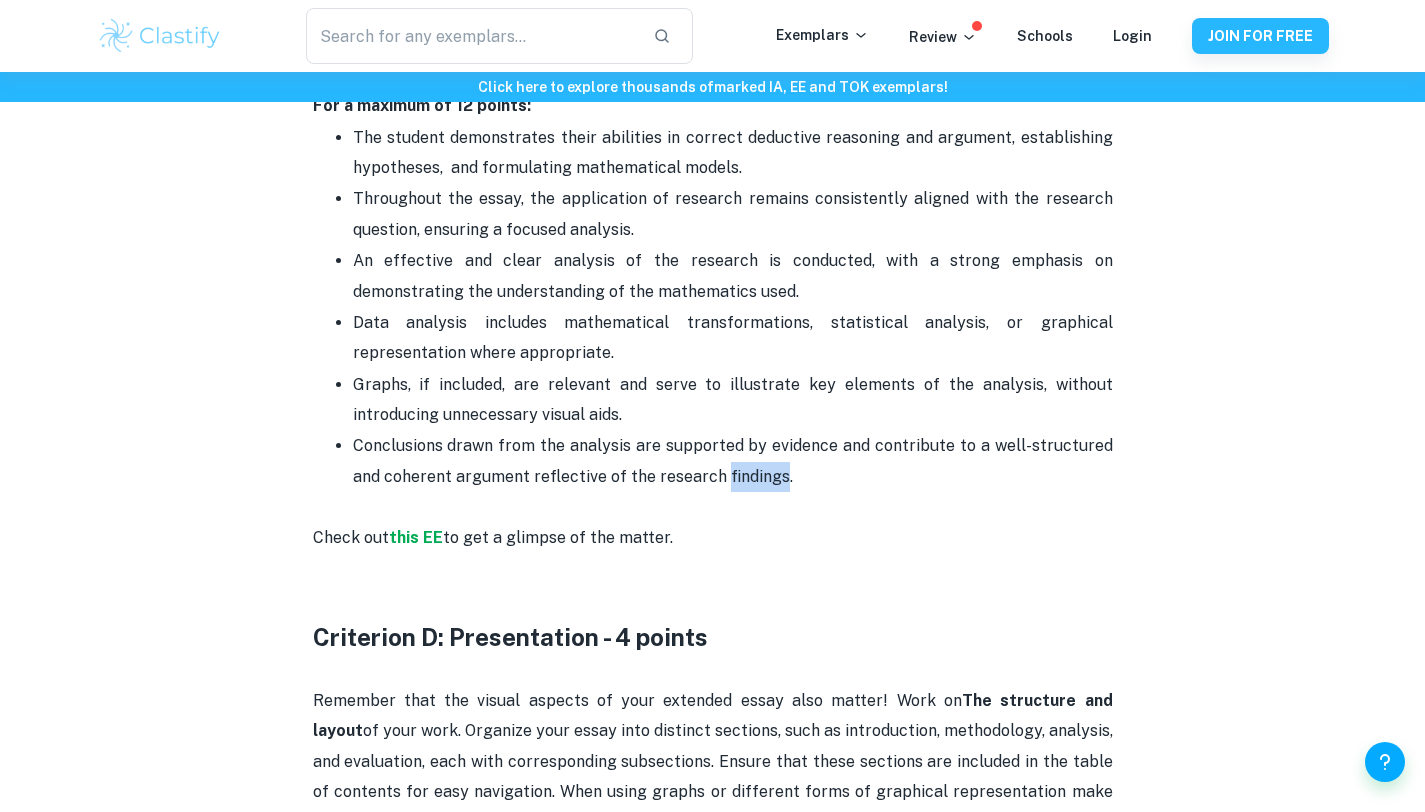 click on "Conclusions drawn from the analysis are supported by evidence and contribute to a well-structured and coherent argument reflective of the research findings." at bounding box center (733, 461) 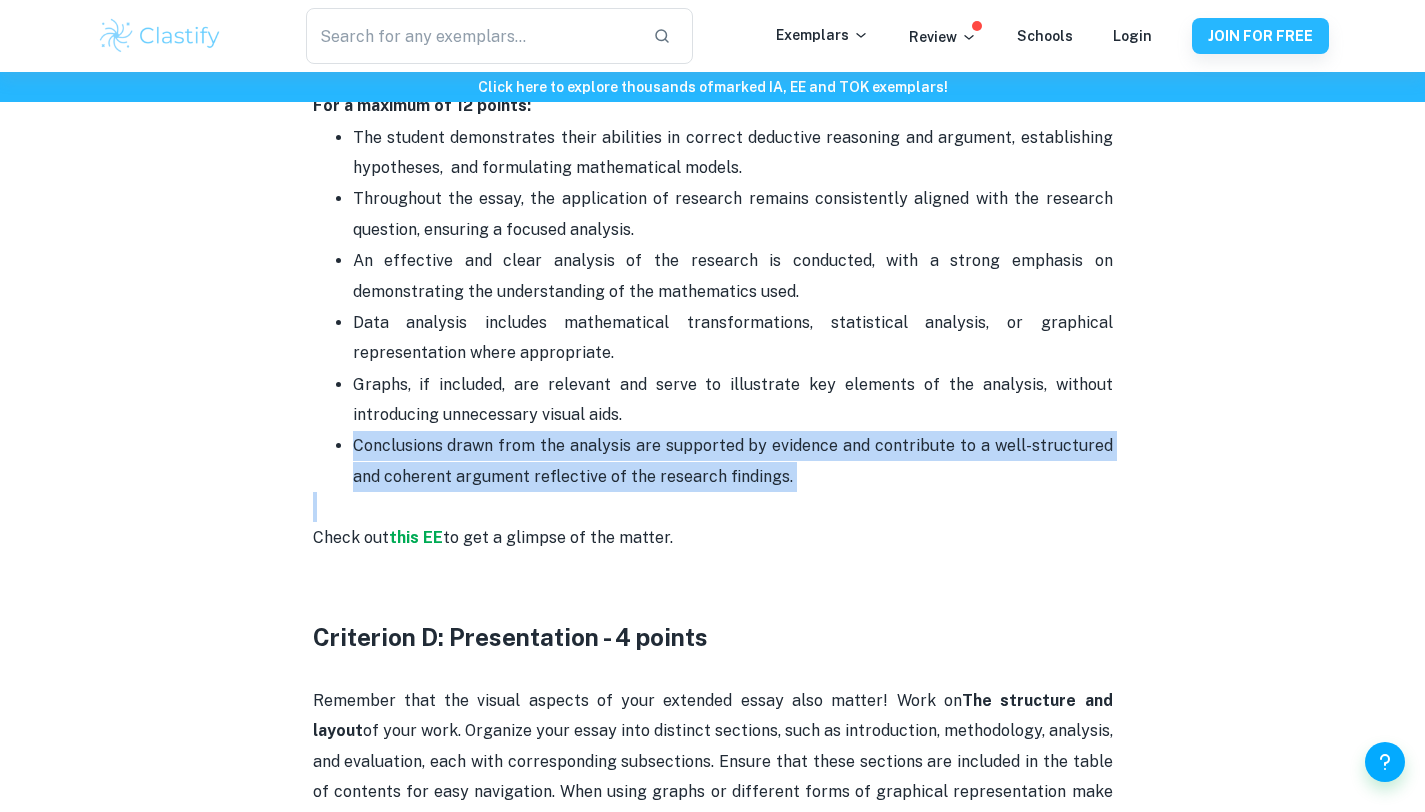 click on "Conclusions drawn from the analysis are supported by evidence and contribute to a well-structured and coherent argument reflective of the research findings." at bounding box center (733, 461) 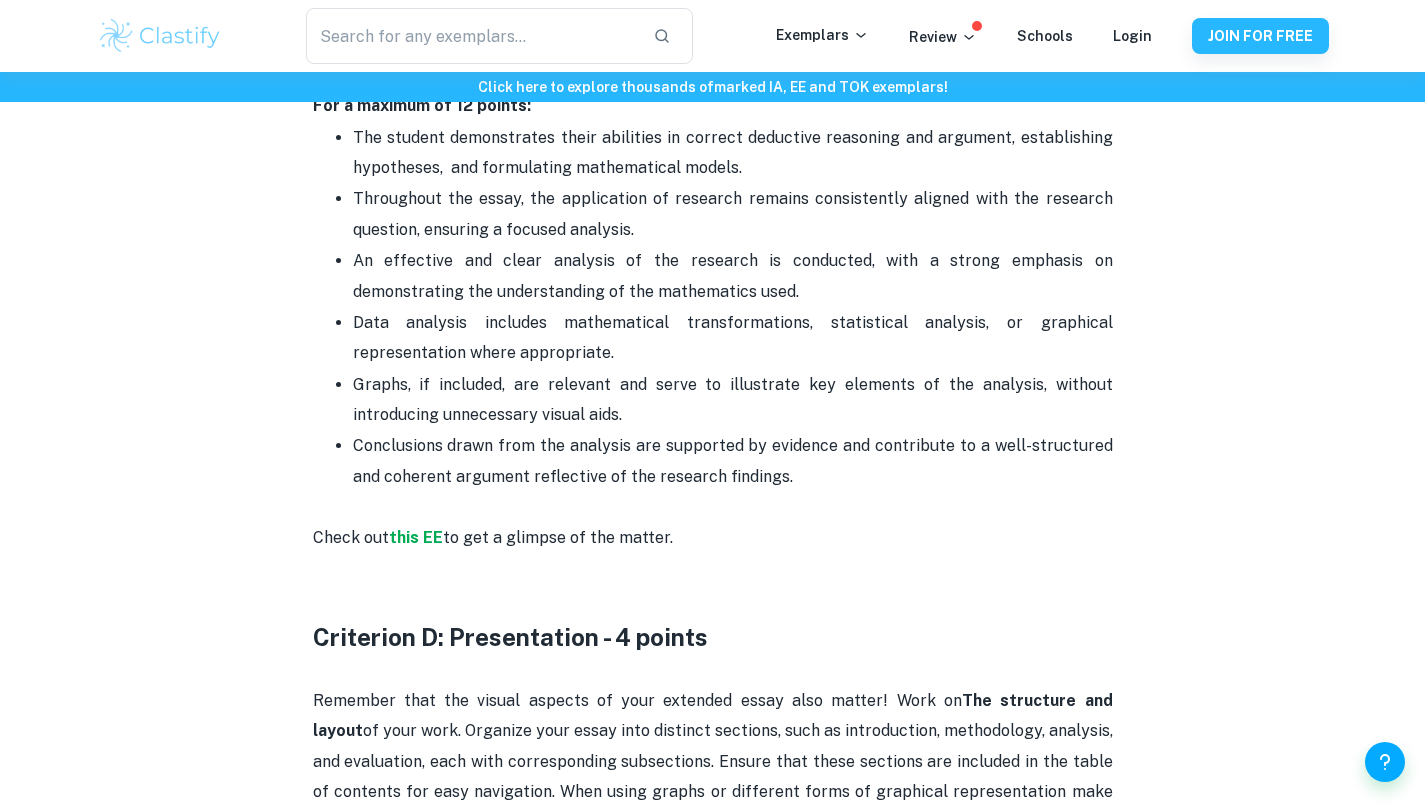 click on "Graphs, if included, are relevant and serve to illustrate key elements of the analysis, without introducing unnecessary visual aids." at bounding box center [733, 400] 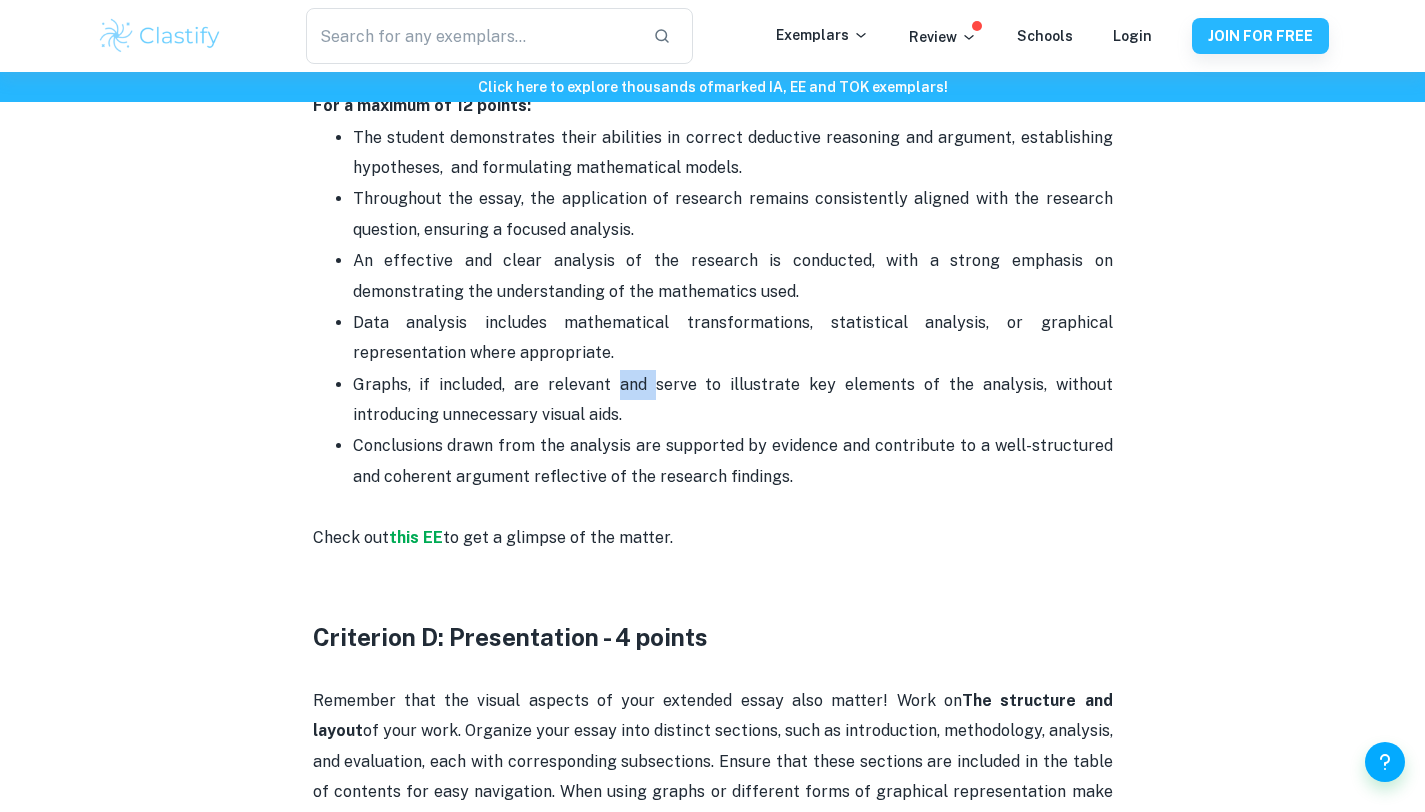click on "Graphs, if included, are relevant and serve to illustrate key elements of the analysis, without introducing unnecessary visual aids." at bounding box center (733, 400) 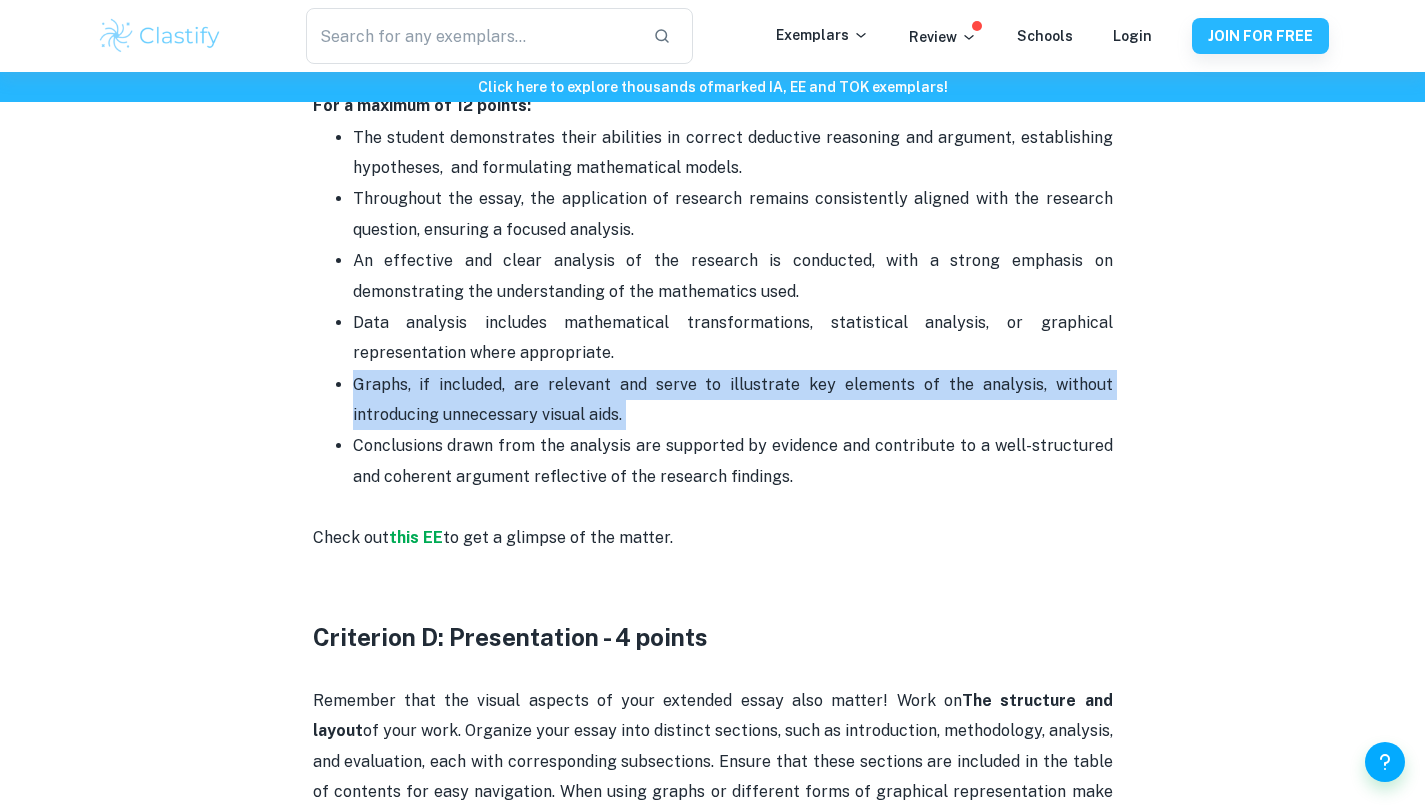 click on "Graphs, if included, are relevant and serve to illustrate key elements of the analysis, without introducing unnecessary visual aids." at bounding box center (733, 400) 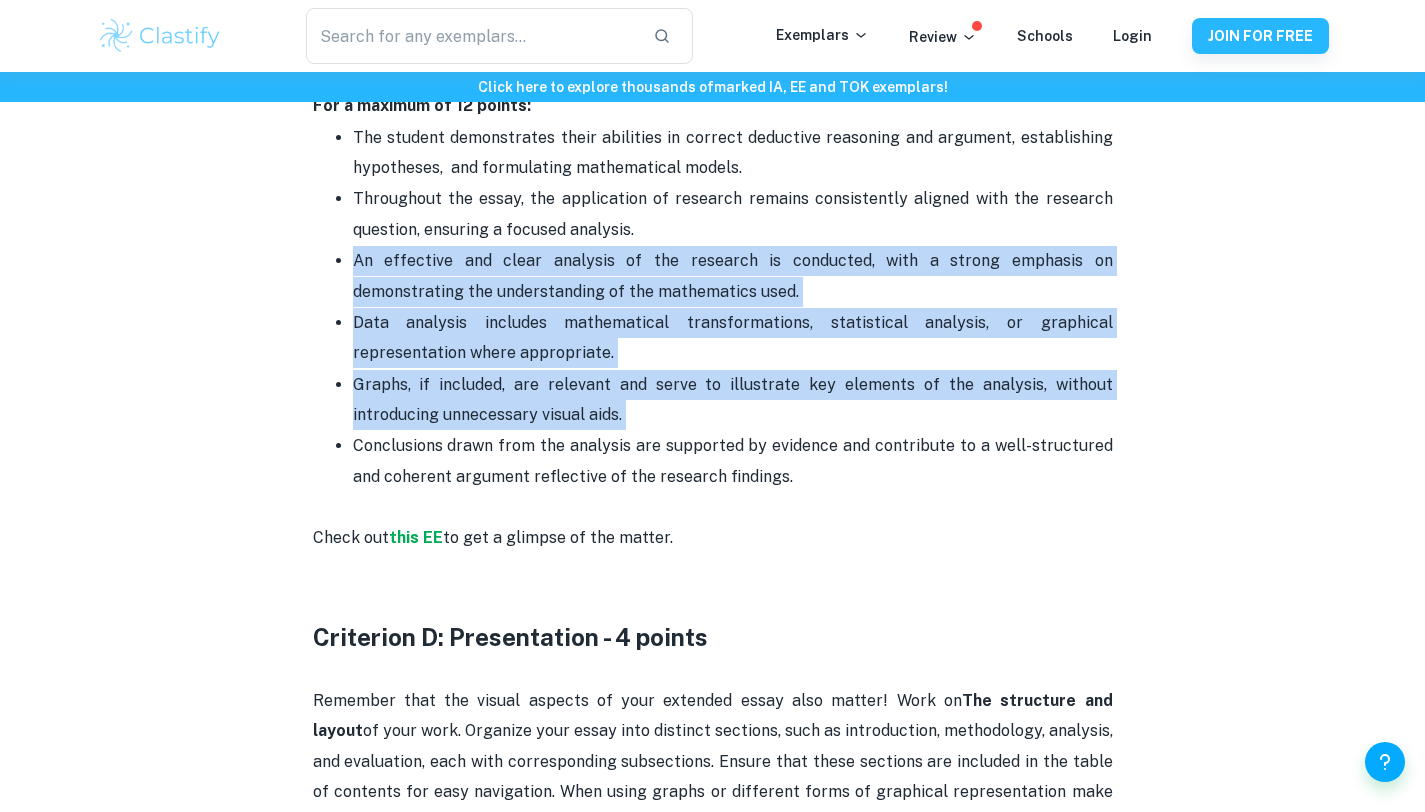 drag, startPoint x: 643, startPoint y: 379, endPoint x: 502, endPoint y: 269, distance: 178.83232 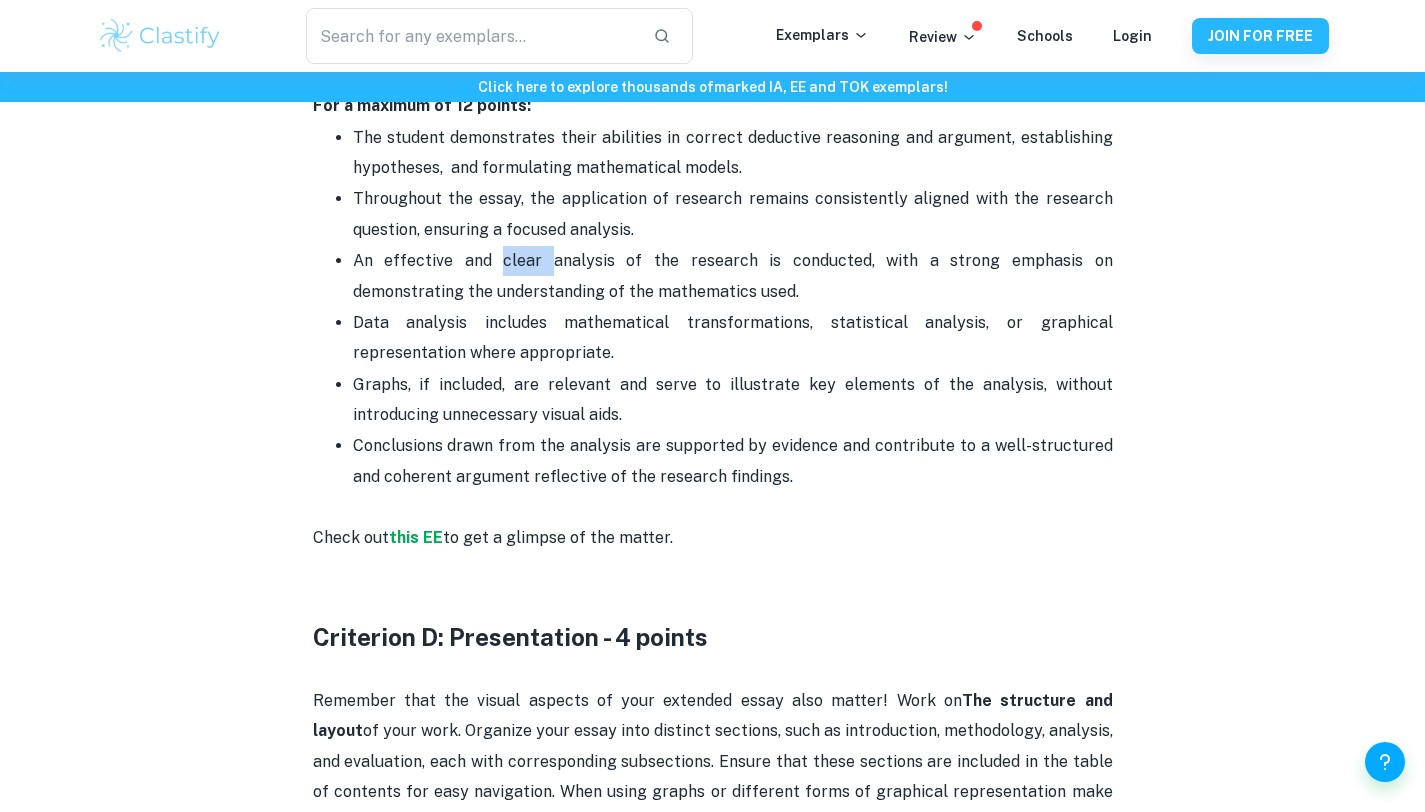 click on "An effective and clear analysis of the research is conducted, with a strong emphasis on demonstrating the understanding of the mathematics used." at bounding box center (733, 276) 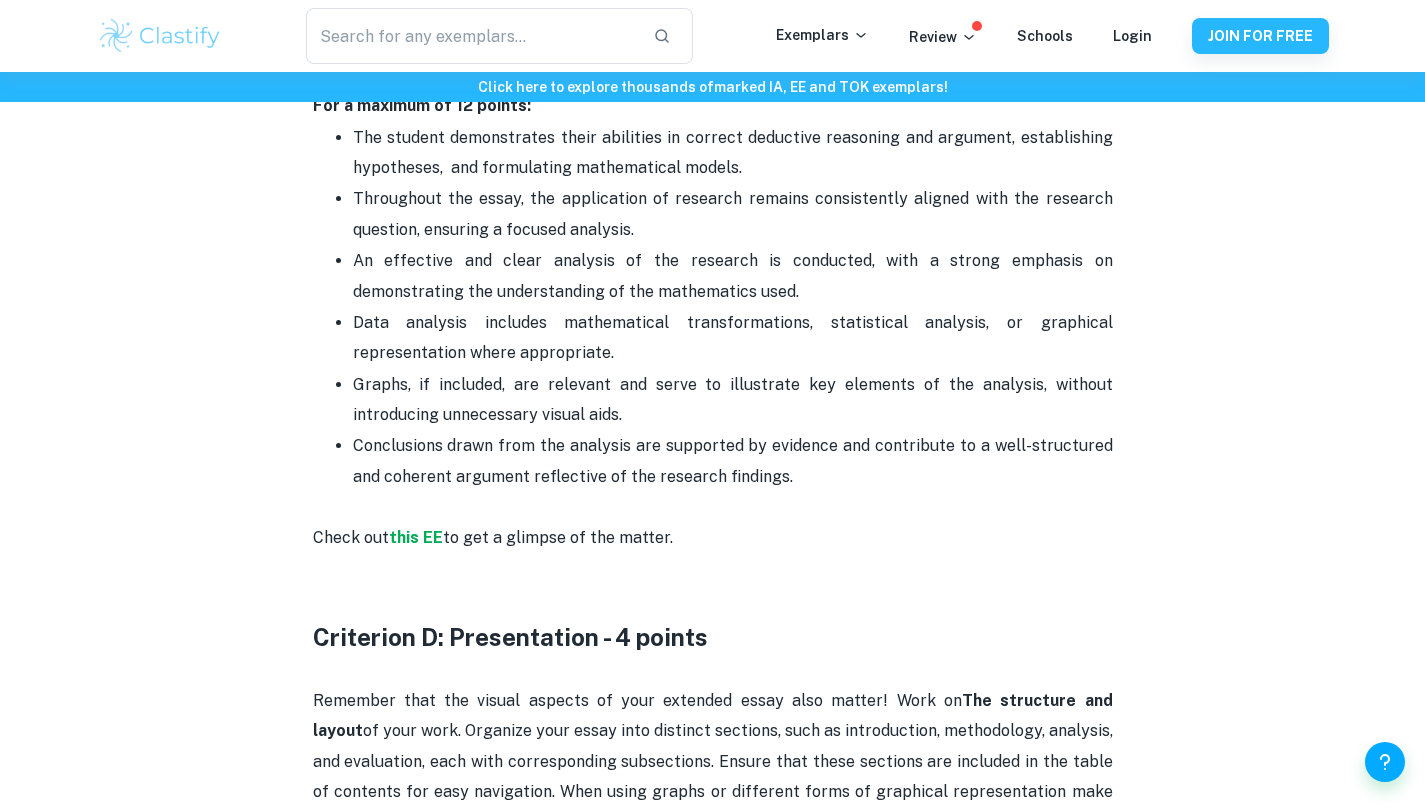 drag, startPoint x: 823, startPoint y: 412, endPoint x: 810, endPoint y: 448, distance: 38.27532 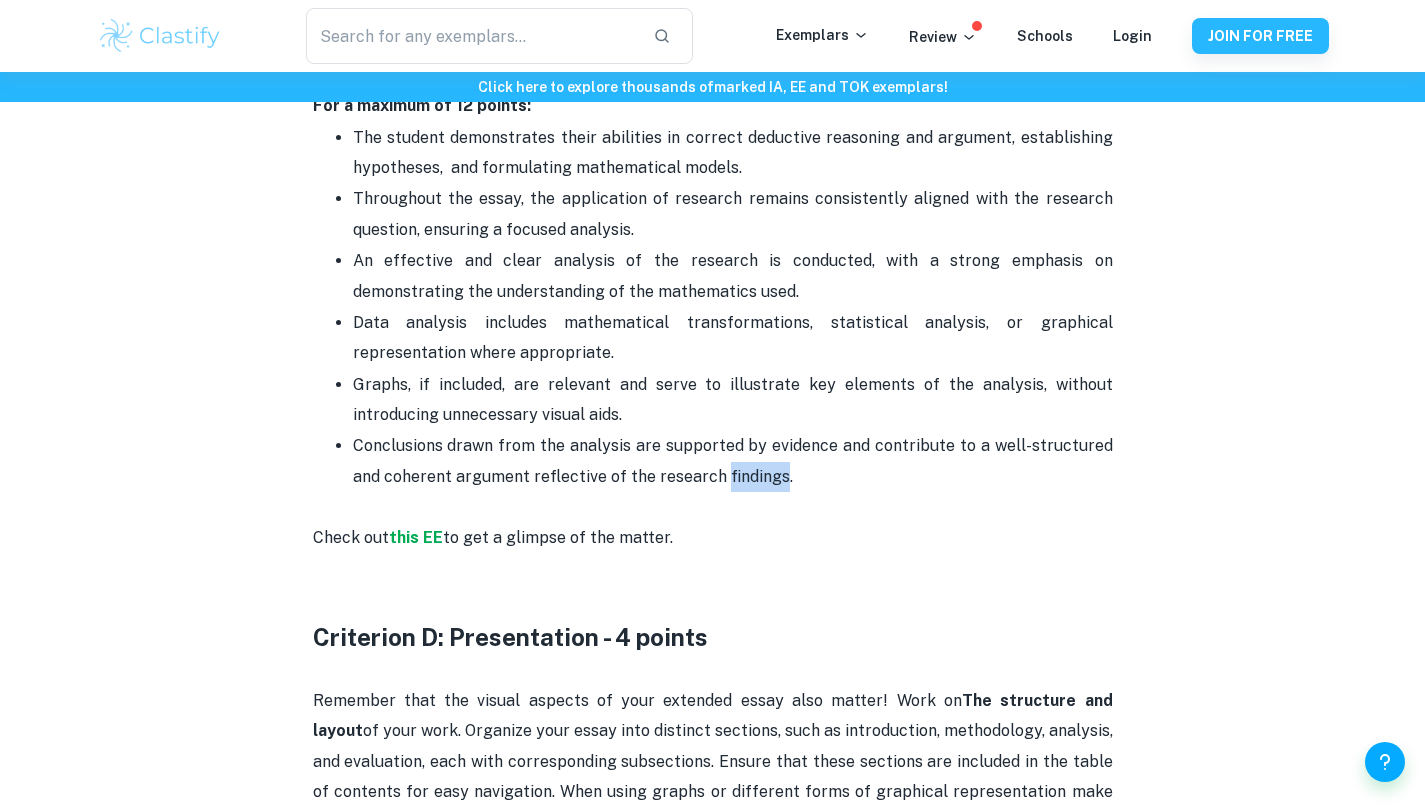 click on "Conclusions drawn from the analysis are supported by evidence and contribute to a well-structured and coherent argument reflective of the research findings." at bounding box center (733, 461) 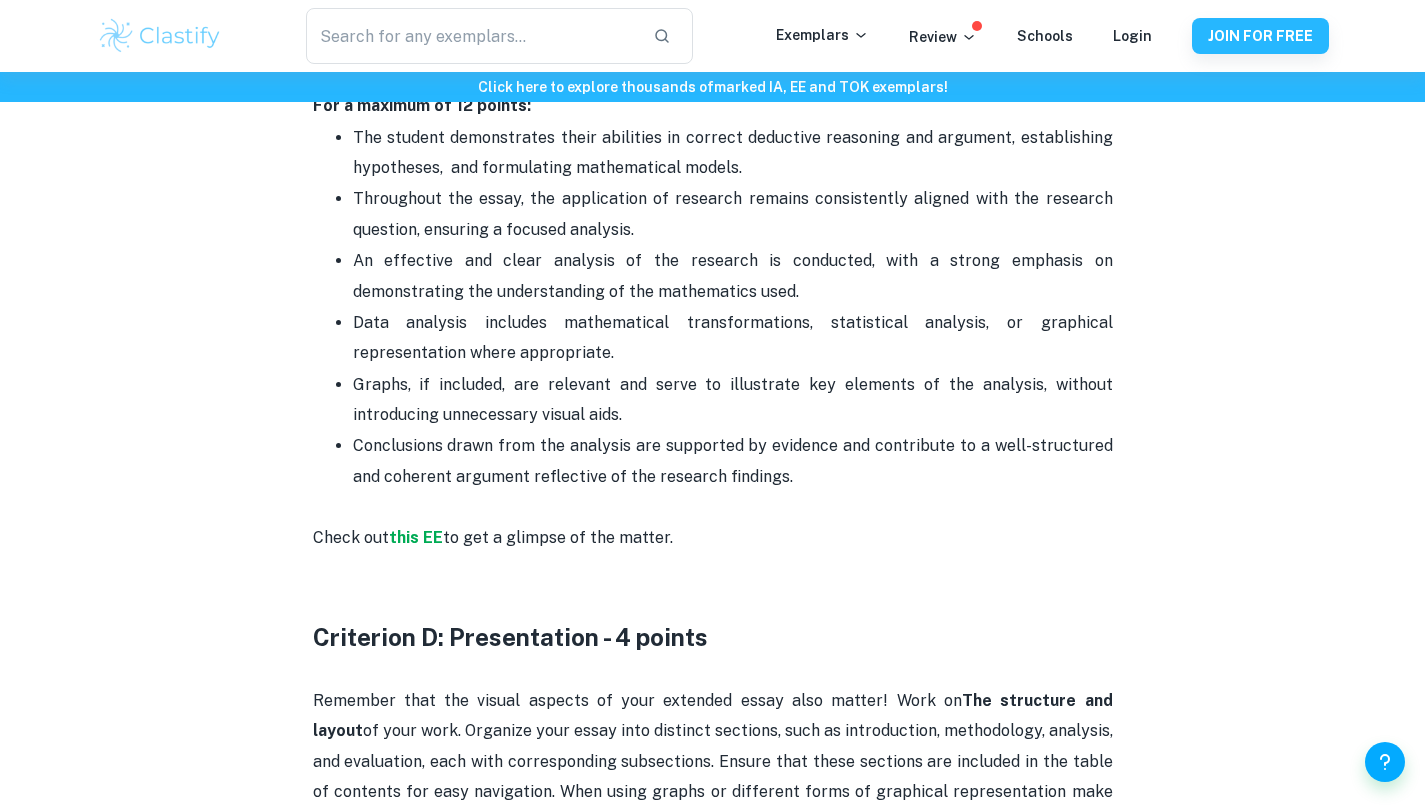 click on "Graphs, if included, are relevant and serve to illustrate key elements of the analysis, without introducing unnecessary visual aids." at bounding box center [733, 400] 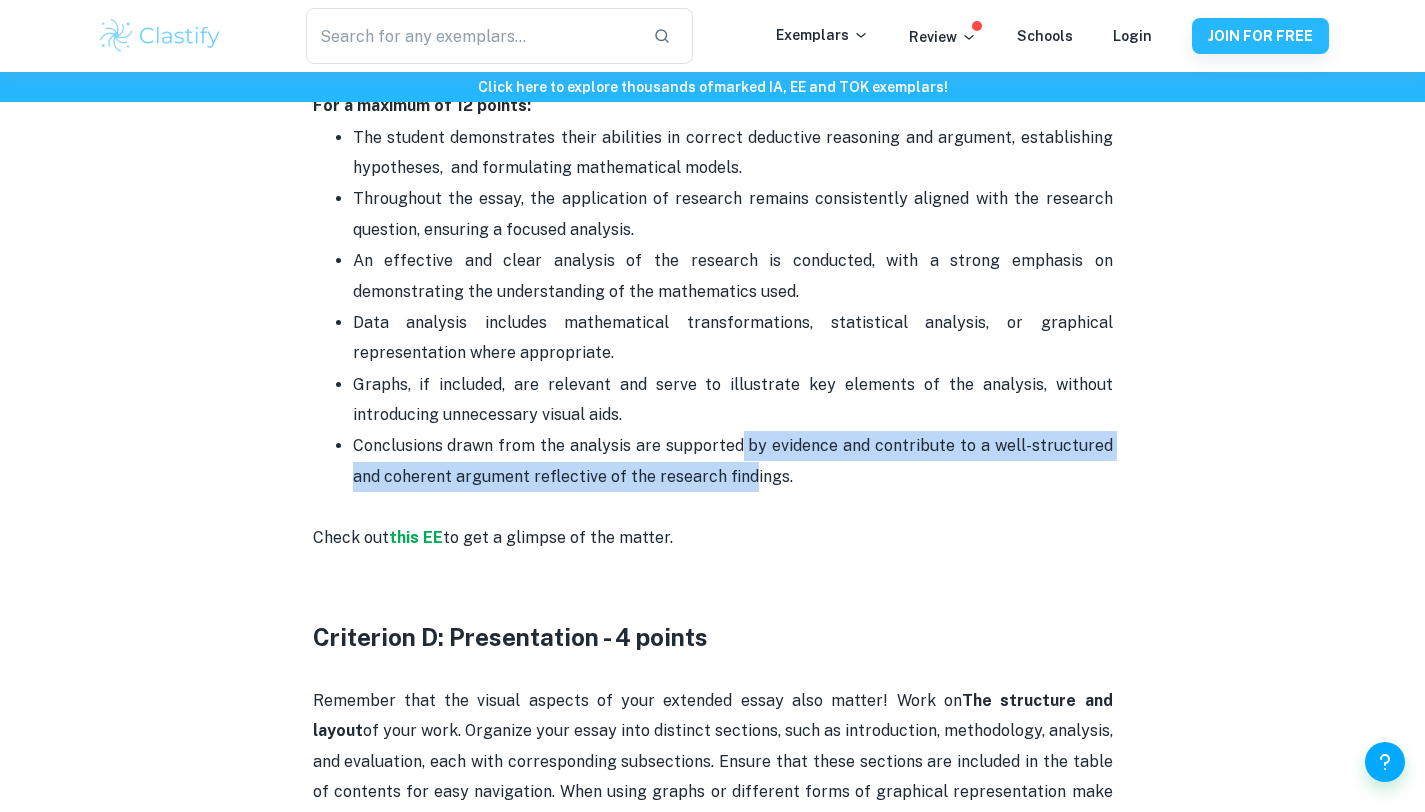 drag, startPoint x: 746, startPoint y: 466, endPoint x: 748, endPoint y: 476, distance: 10.198039 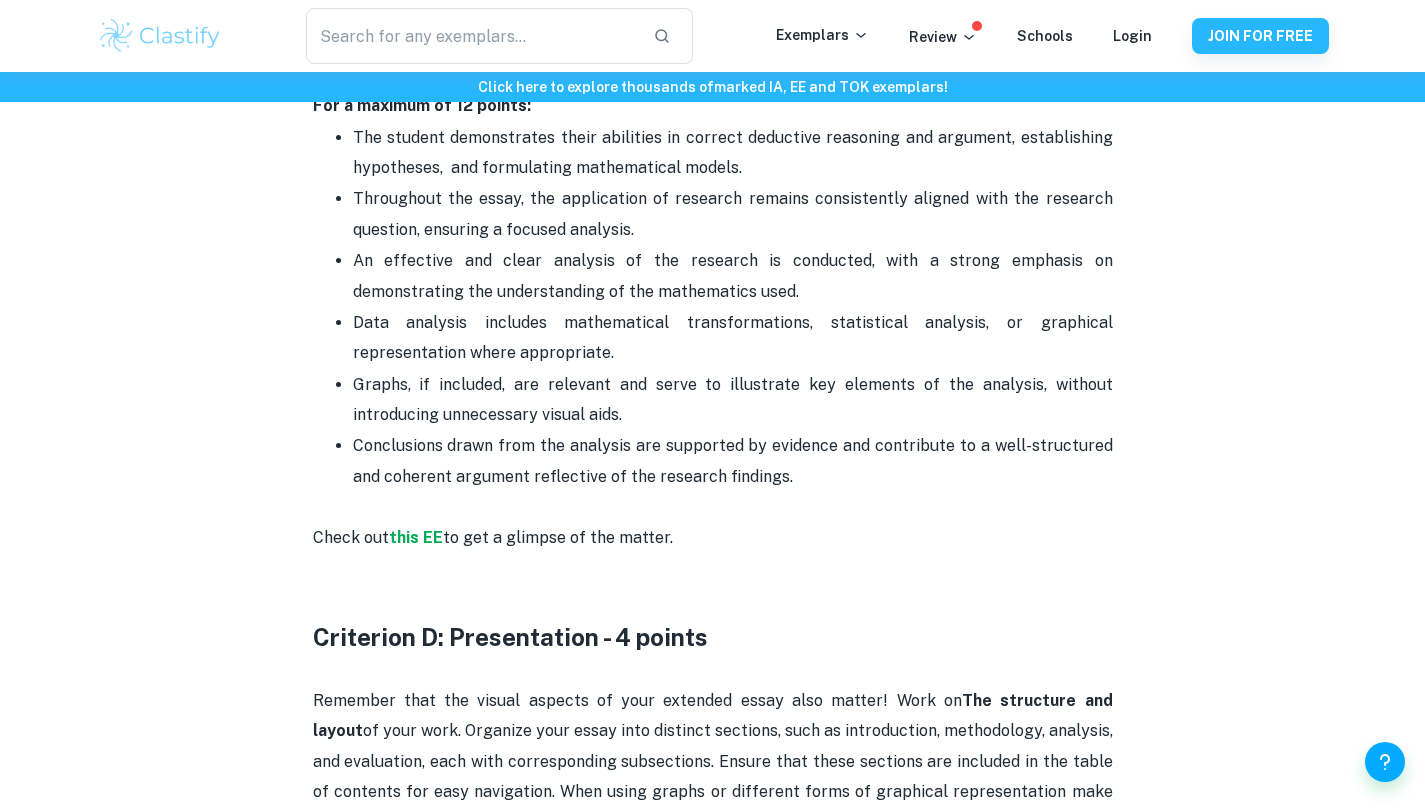 click on "Conclusions drawn from the analysis are supported by evidence and contribute to a well-structured and coherent argument reflective of the research findings." at bounding box center (733, 461) 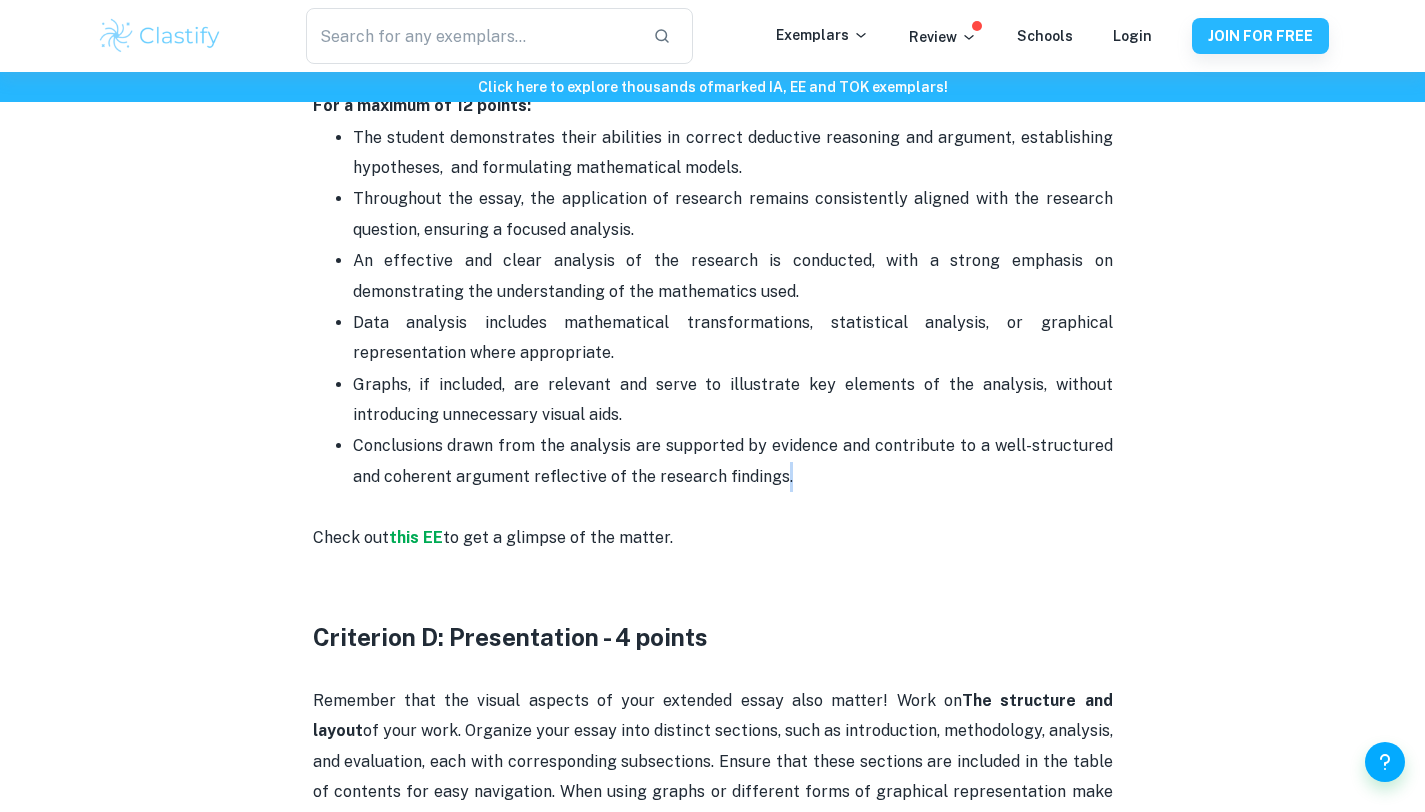 click on "Conclusions drawn from the analysis are supported by evidence and contribute to a well-structured and coherent argument reflective of the research findings." at bounding box center (733, 461) 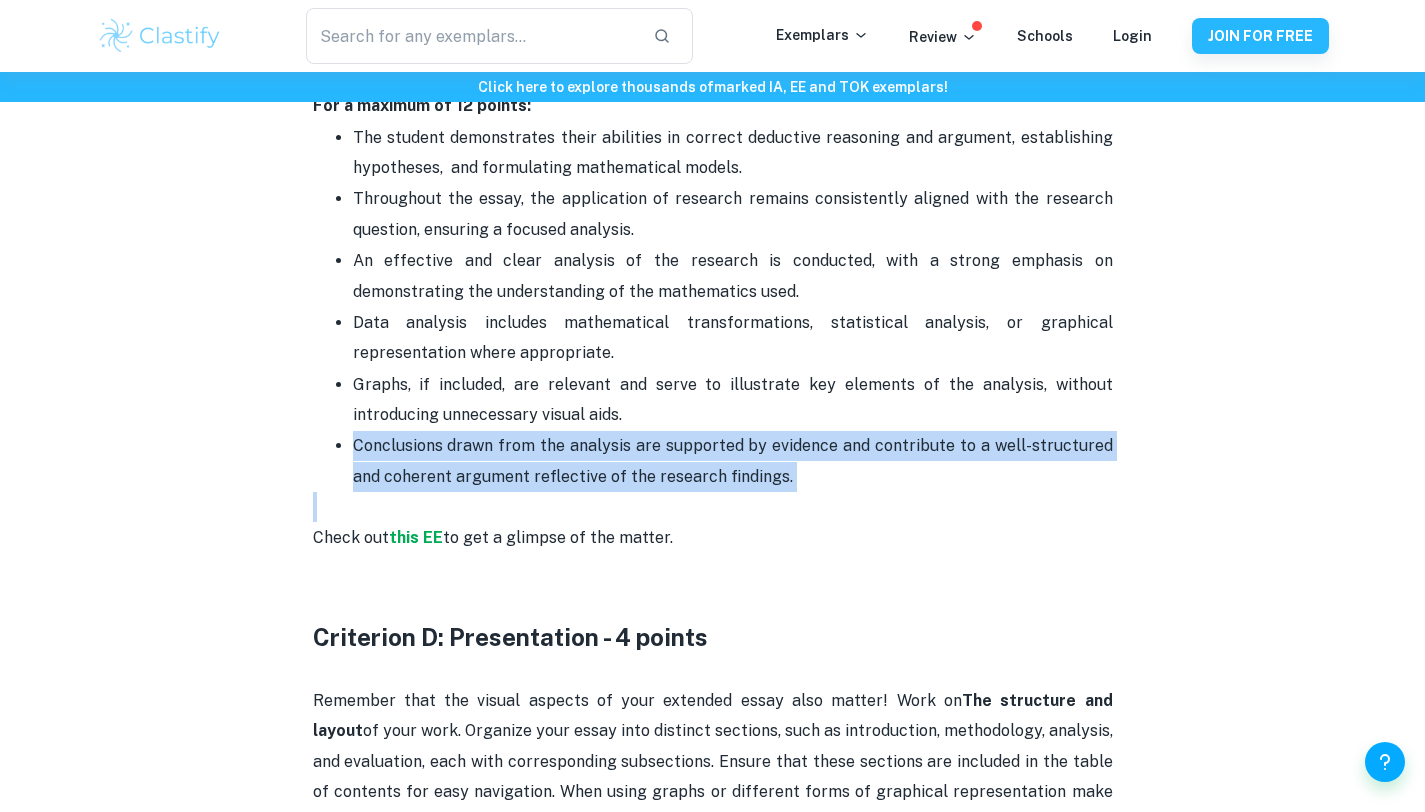 click on "Conclusions drawn from the analysis are supported by evidence and contribute to a well-structured and coherent argument reflective of the research findings." at bounding box center (733, 461) 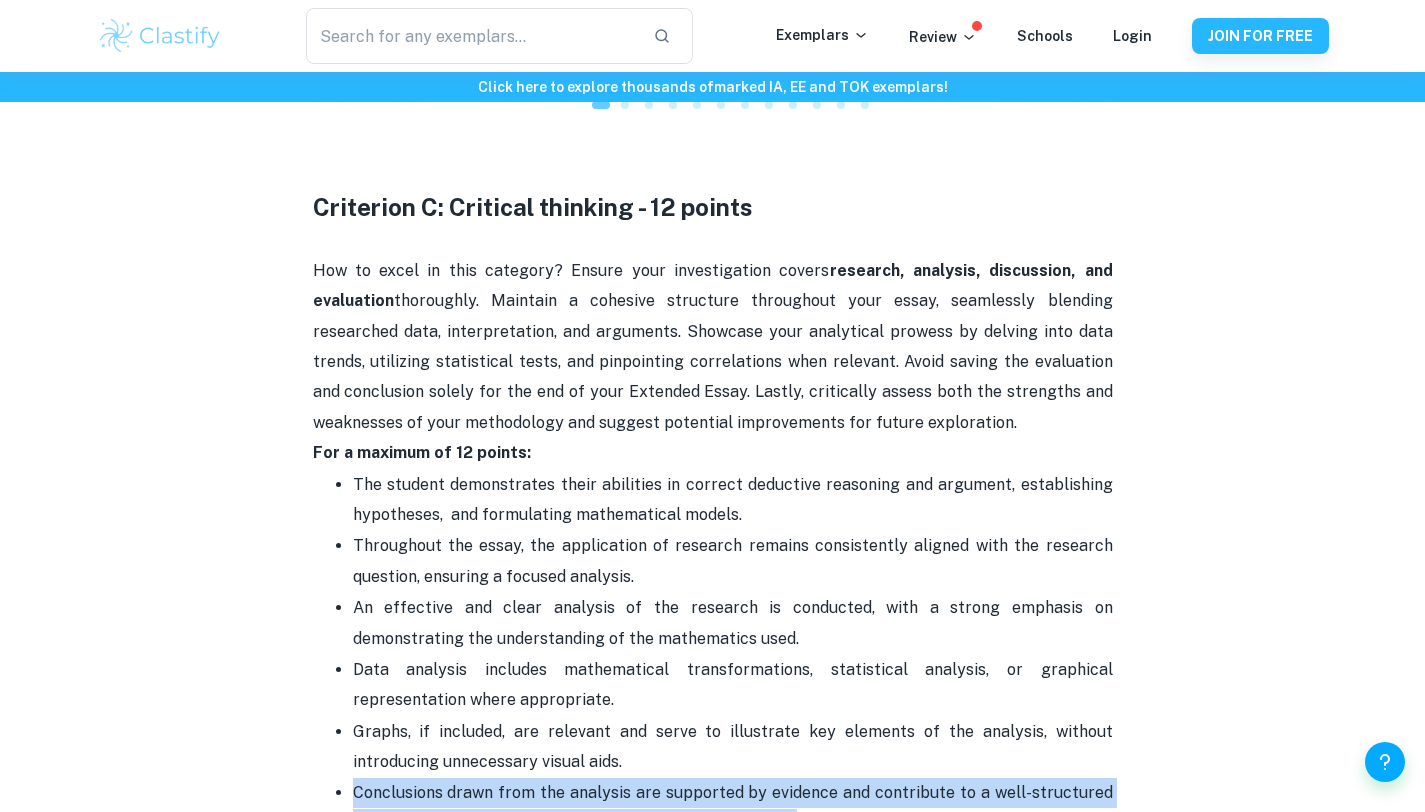 scroll, scrollTop: 2660, scrollLeft: 0, axis: vertical 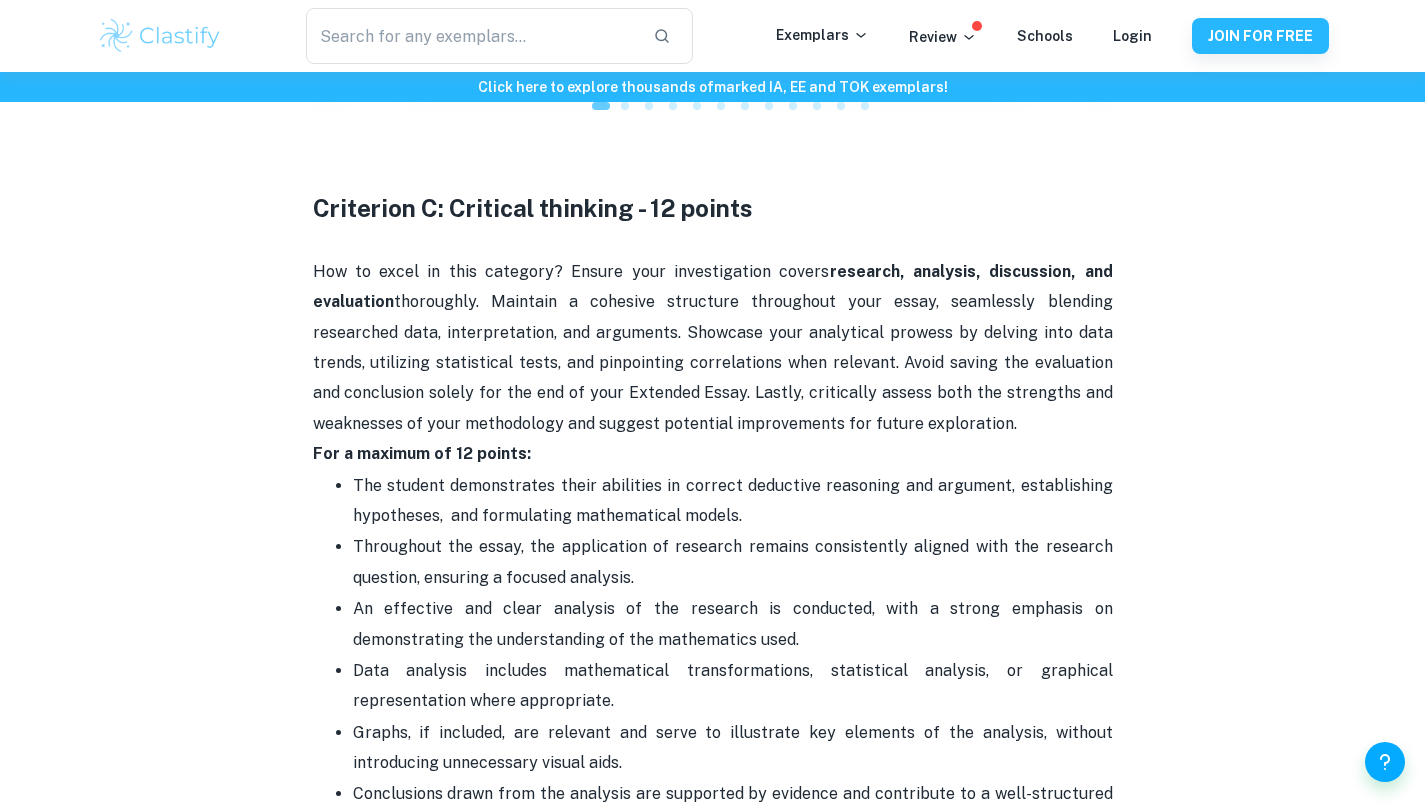 click on "How to excel in this category? Ensure your investigation covers  research, analysis, discussion, and evaluation  thoroughly. Maintain a cohesive structure throughout your essay, seamlessly blending researched data, interpretation, and arguments. Showcase your analytical prowess by delving into data trends, utilizing statistical tests, and pinpointing correlations when relevant. Avoid saving the evaluation and conclusion solely for the end of your Extended Essay. Lastly, critically assess both the strengths and weaknesses of your methodology and suggest potential improvements for future exploration." at bounding box center [713, 348] 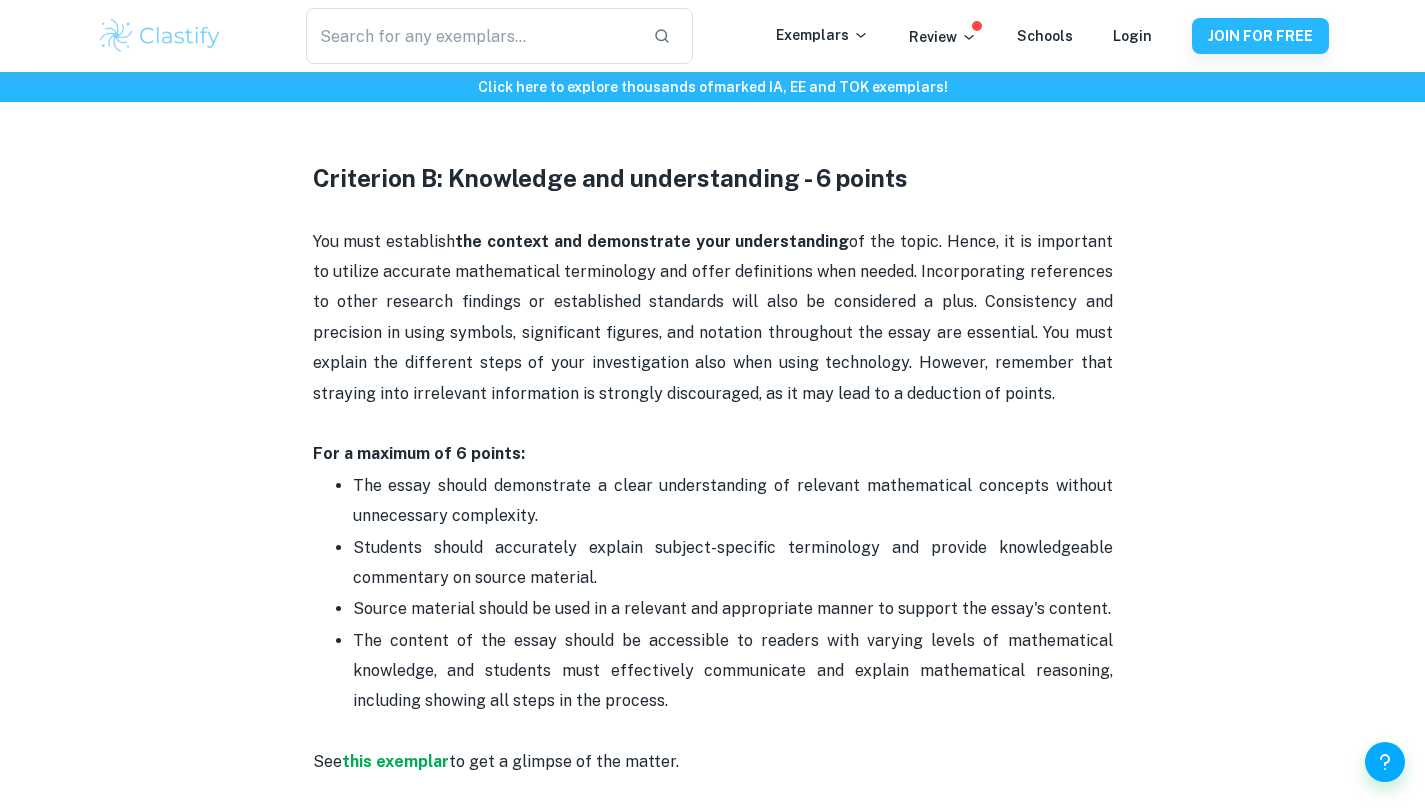 scroll, scrollTop: 1609, scrollLeft: 0, axis: vertical 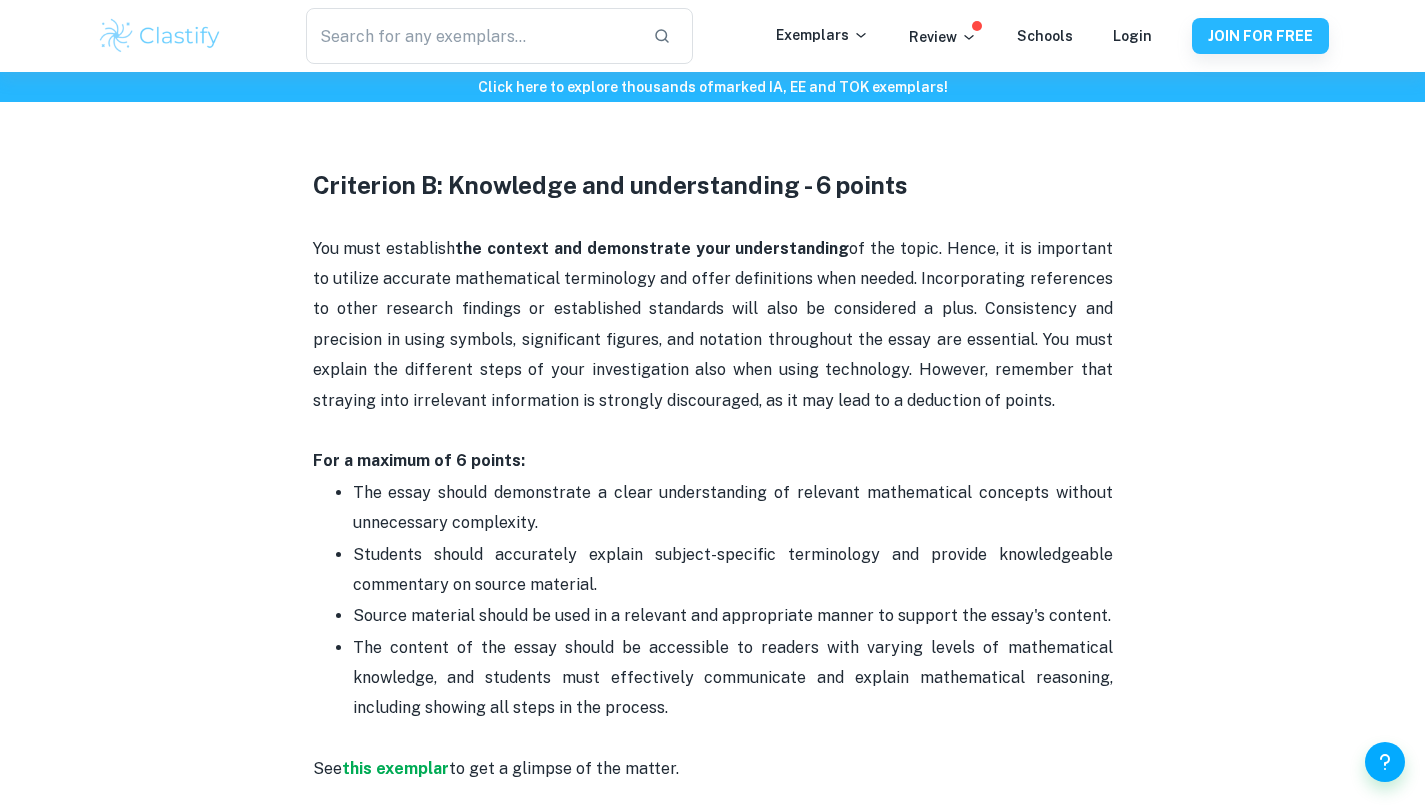 click on "You must establish  the context and demonstrate your understanding  of the topic. Hence, it is important to utilize accurate mathematical terminology and offer definitions when needed. Incorporating references to other research findings or established standards will also be considered a plus. Consistency and precision in using symbols, significant figures, and notation throughout the essay are essential. You must explain the different steps of your investigation also when using technology. However, remember that straying into irrelevant information is strongly discouraged, as it may lead to a deduction of points. For a maximum of 6 points:" at bounding box center [713, 355] 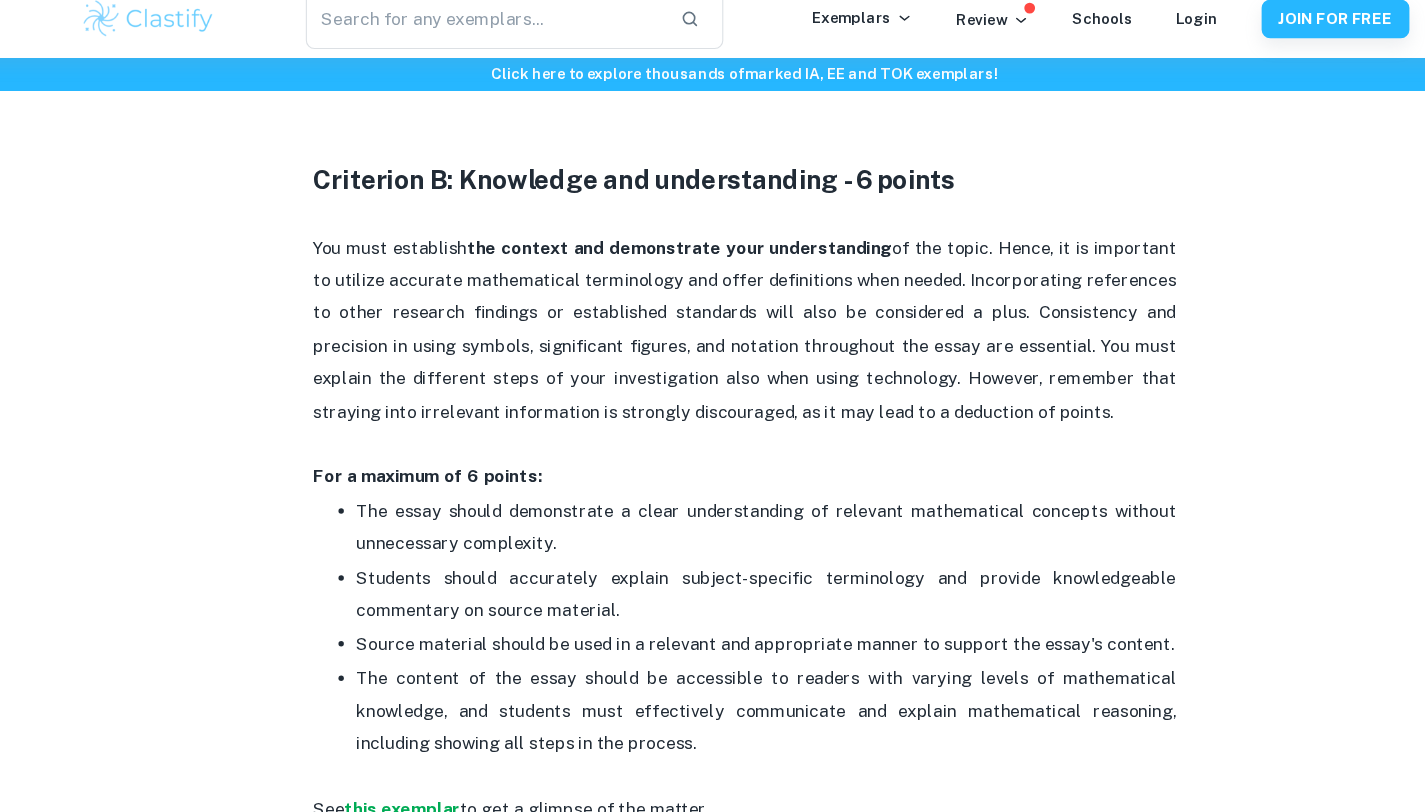 click on "You must establish  the context and demonstrate your understanding  of the topic. Hence, it is important to utilize accurate mathematical terminology and offer definitions when needed. Incorporating references to other research findings or established standards will also be considered a plus. Consistency and precision in using symbols, significant figures, and notation throughout the essay are essential. You must explain the different steps of your investigation also when using technology. However, remember that straying into irrelevant information is strongly discouraged, as it may lead to a deduction of points. For a maximum of 6 points:" at bounding box center [713, 355] 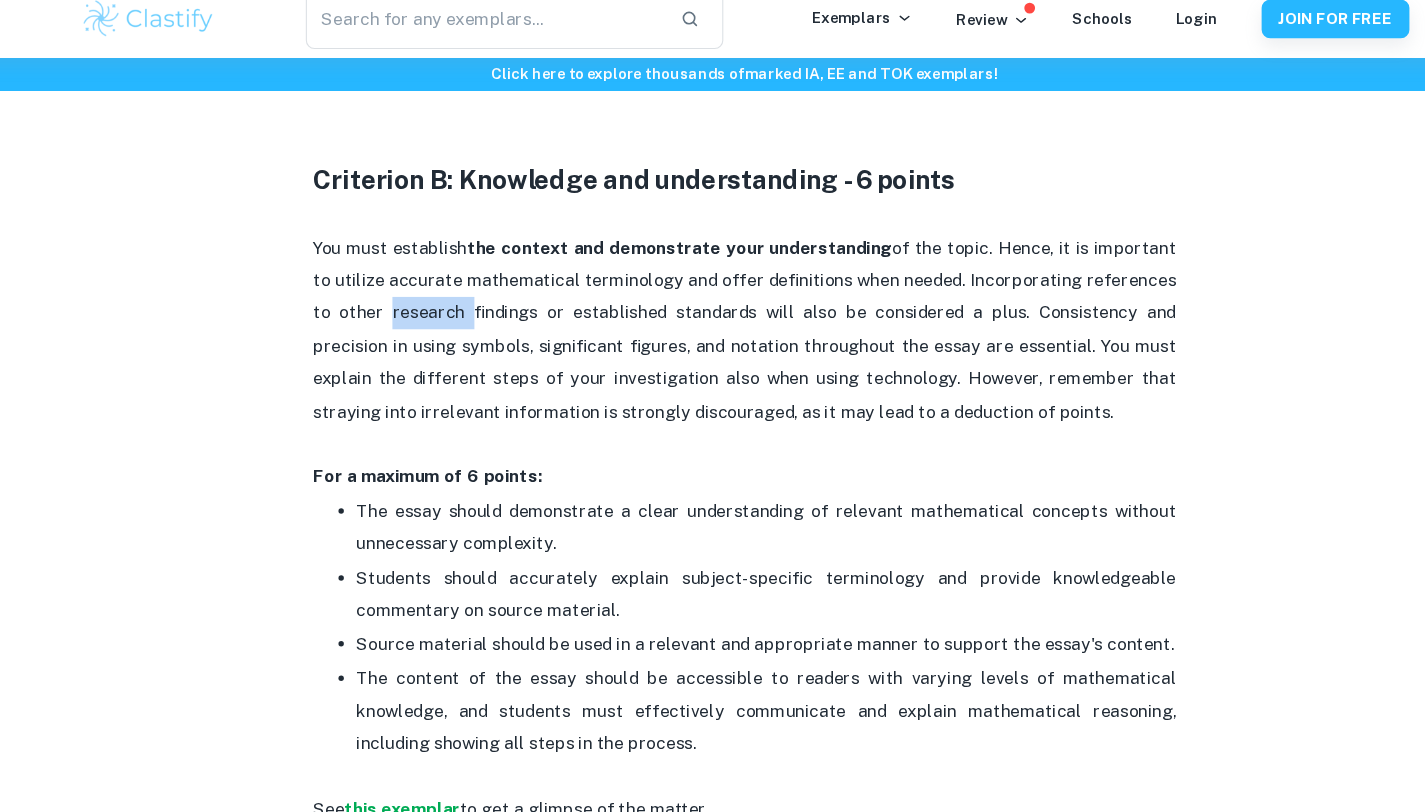 click on "You must establish  the context and demonstrate your understanding  of the topic. Hence, it is important to utilize accurate mathematical terminology and offer definitions when needed. Incorporating references to other research findings or established standards will also be considered a plus. Consistency and precision in using symbols, significant figures, and notation throughout the essay are essential. You must explain the different steps of your investigation also when using technology. However, remember that straying into irrelevant information is strongly discouraged, as it may lead to a deduction of points. For a maximum of 6 points:" at bounding box center (713, 355) 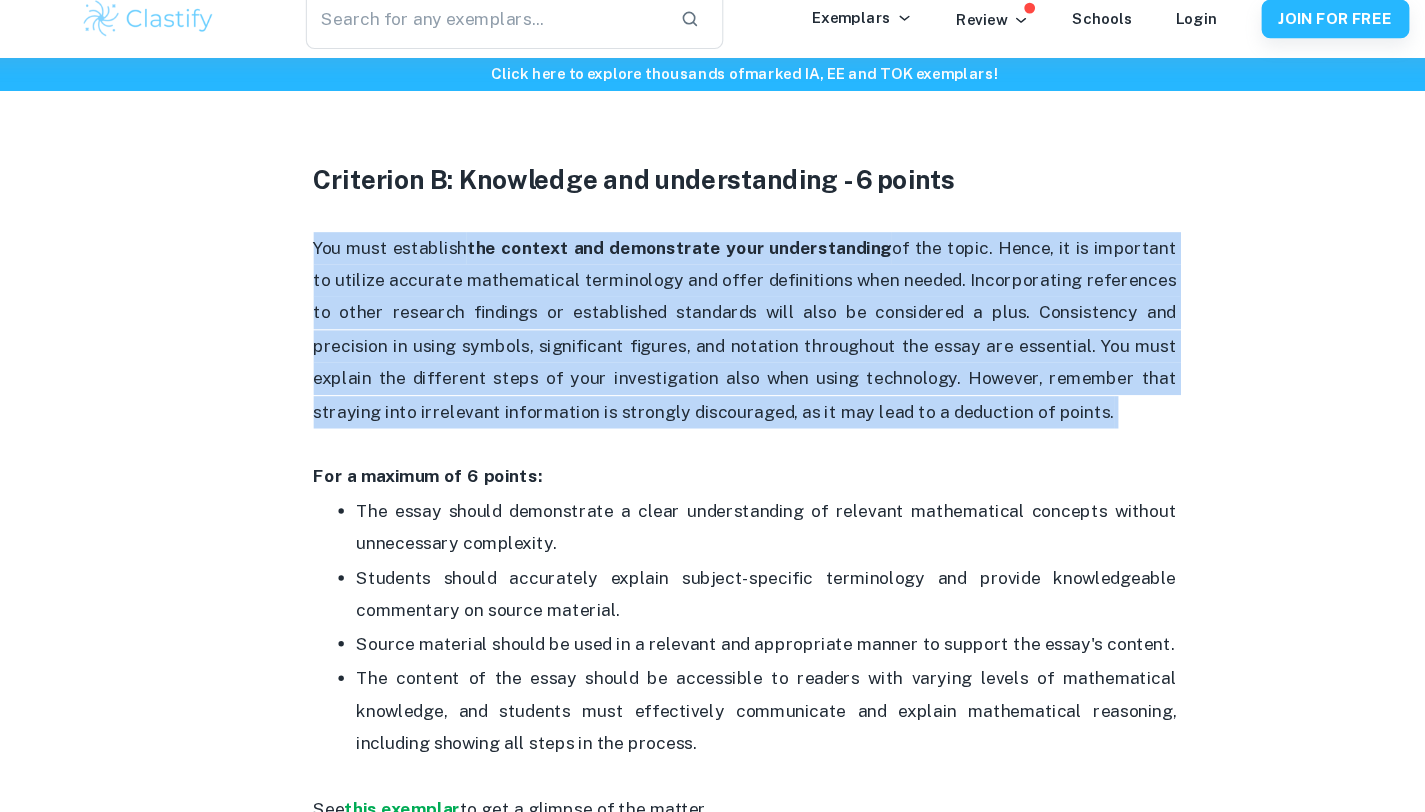 click on "You must establish  the context and demonstrate your understanding  of the topic. Hence, it is important to utilize accurate mathematical terminology and offer definitions when needed. Incorporating references to other research findings or established standards will also be considered a plus. Consistency and precision in using symbols, significant figures, and notation throughout the essay are essential. You must explain the different steps of your investigation also when using technology. However, remember that straying into irrelevant information is strongly discouraged, as it may lead to a deduction of points. For a maximum of 6 points:" at bounding box center [713, 355] 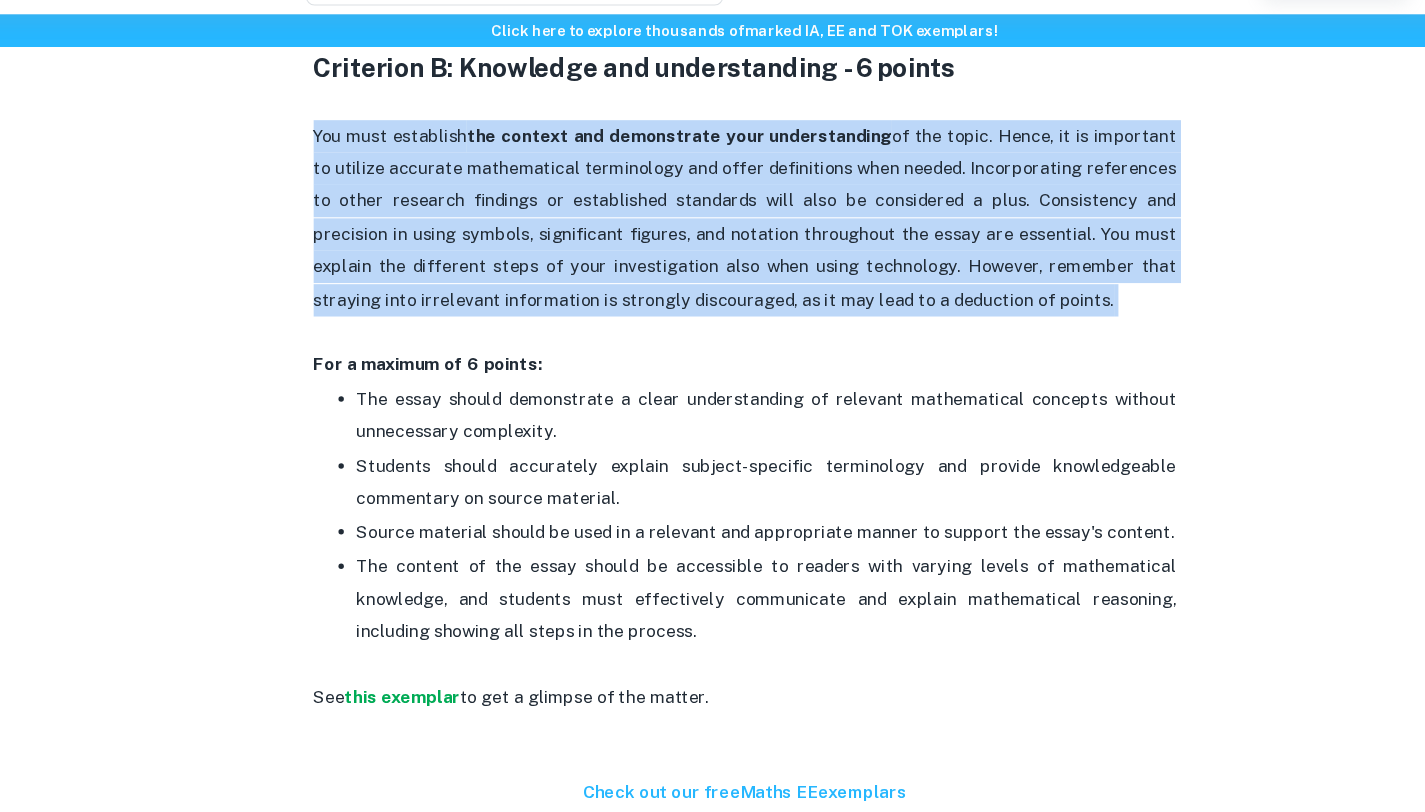 scroll, scrollTop: 1674, scrollLeft: 0, axis: vertical 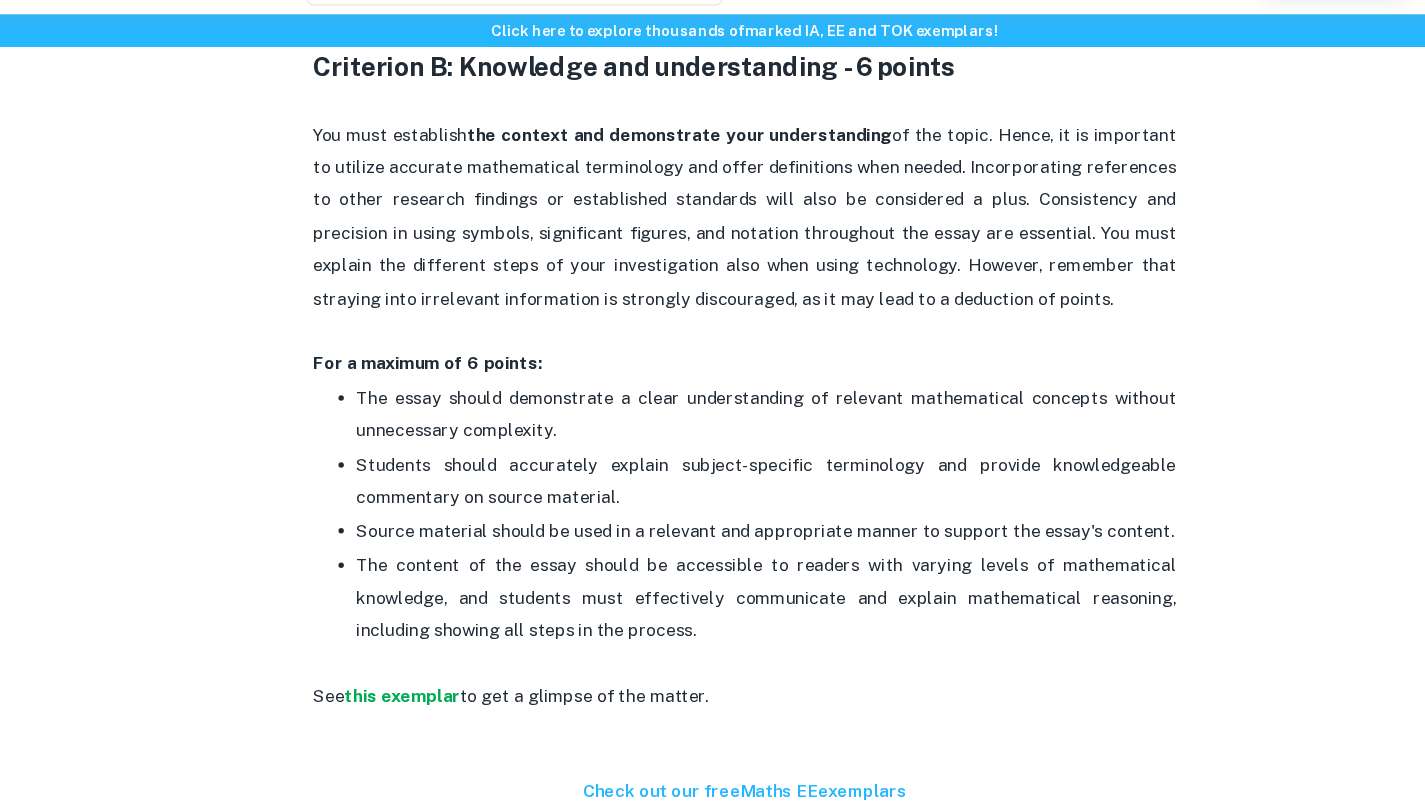 click on "The essay should demonstrate a clear understanding of relevant mathematical concepts without unnecessary complexity." at bounding box center [733, 443] 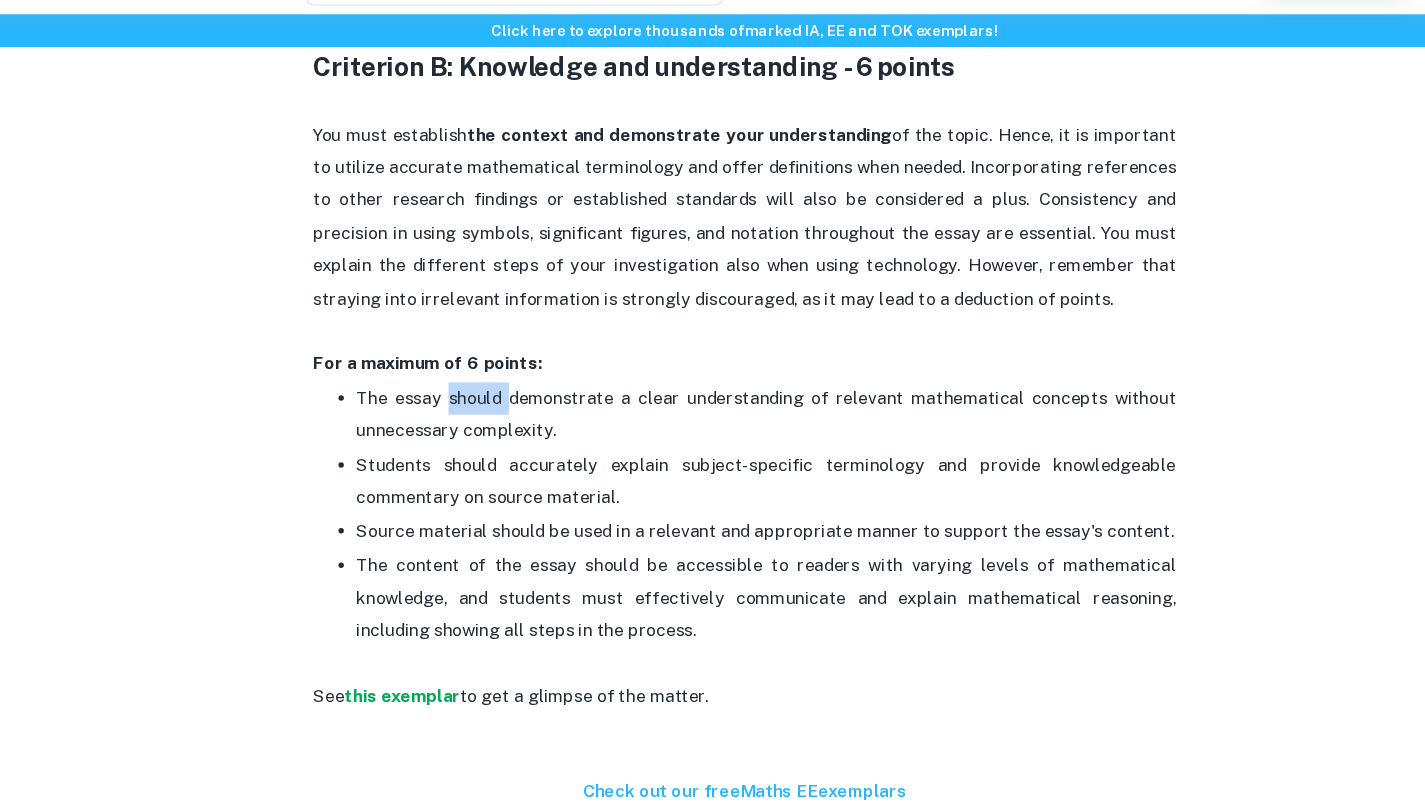 click on "The essay should demonstrate a clear understanding of relevant mathematical concepts without unnecessary complexity." at bounding box center [733, 443] 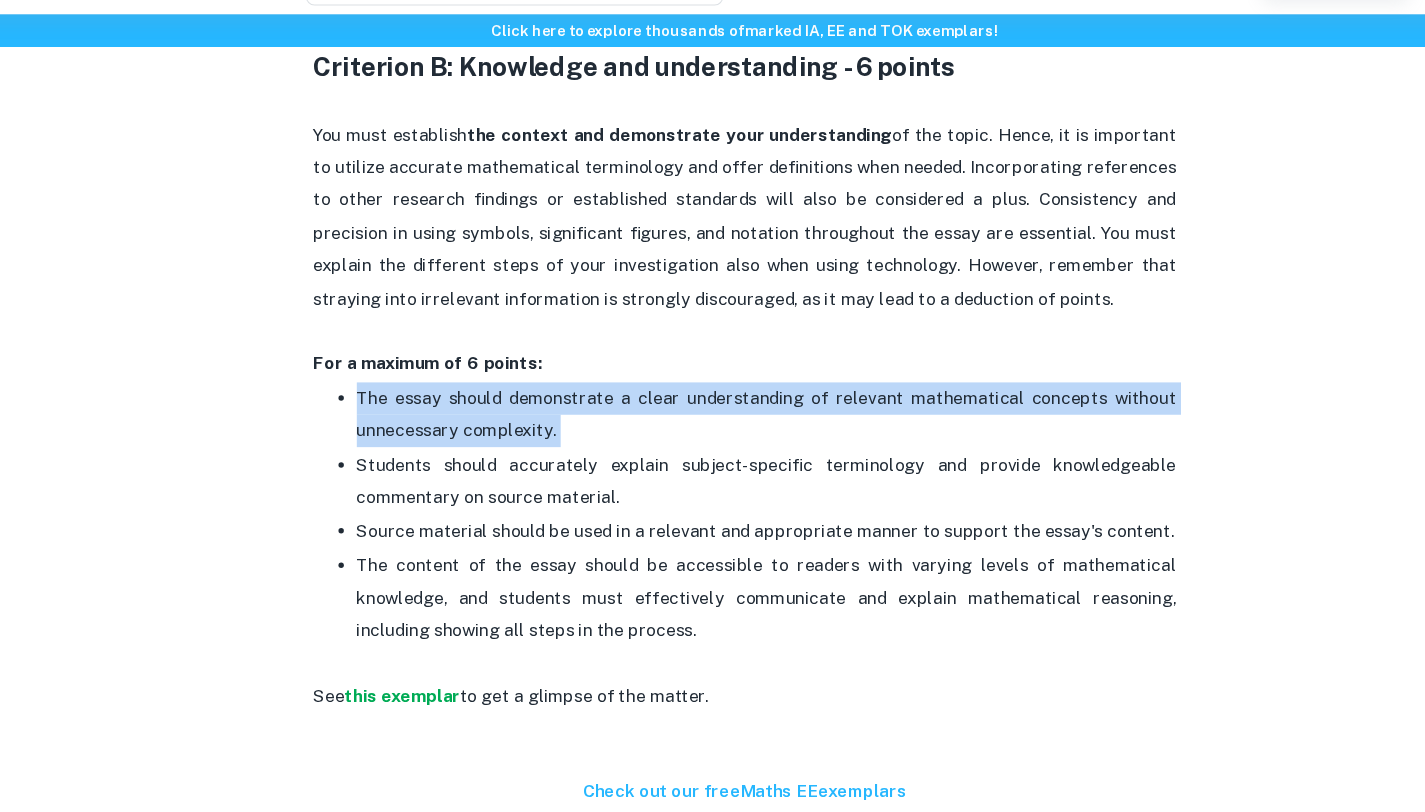 click on "The essay should demonstrate a clear understanding of relevant mathematical concepts without unnecessary complexity." at bounding box center [733, 443] 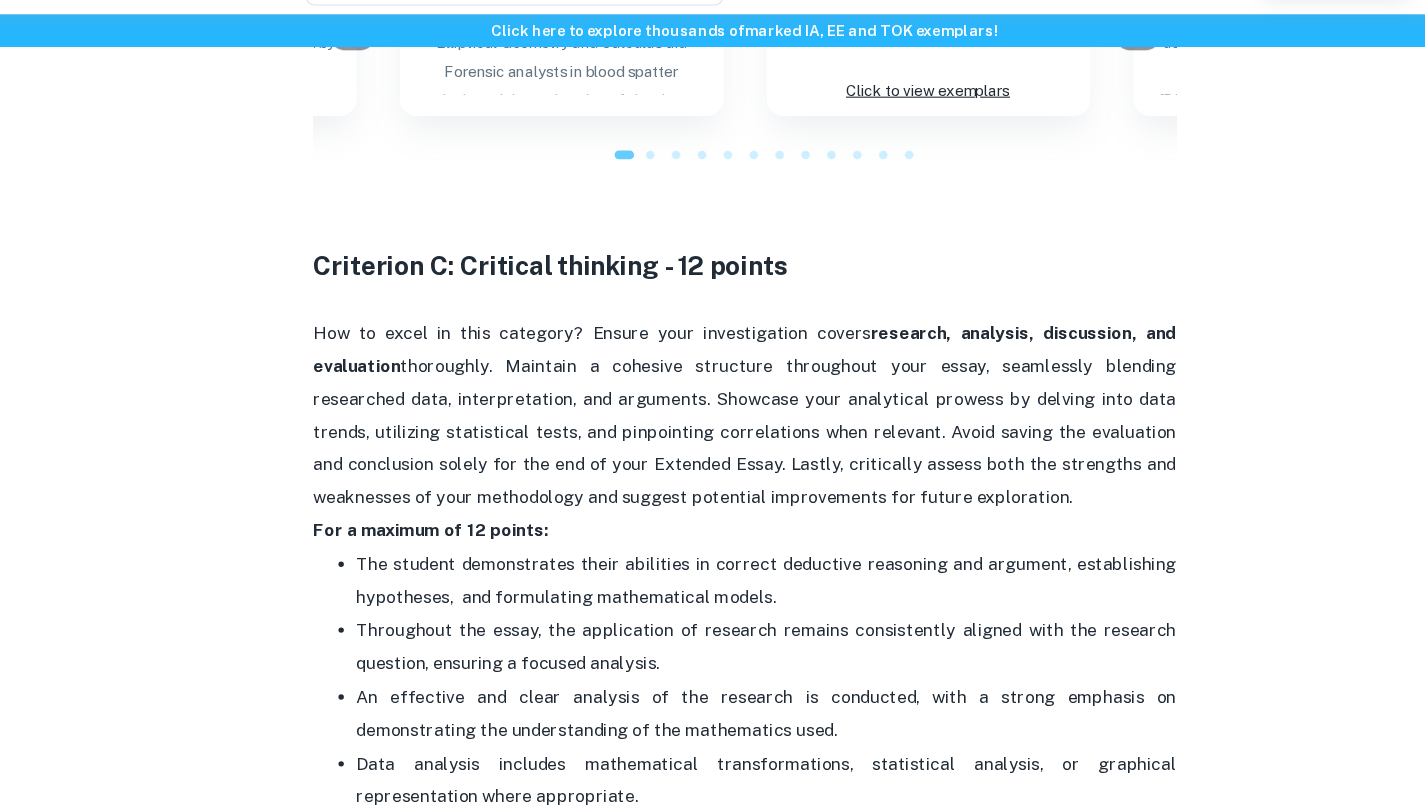 scroll, scrollTop: 2565, scrollLeft: 0, axis: vertical 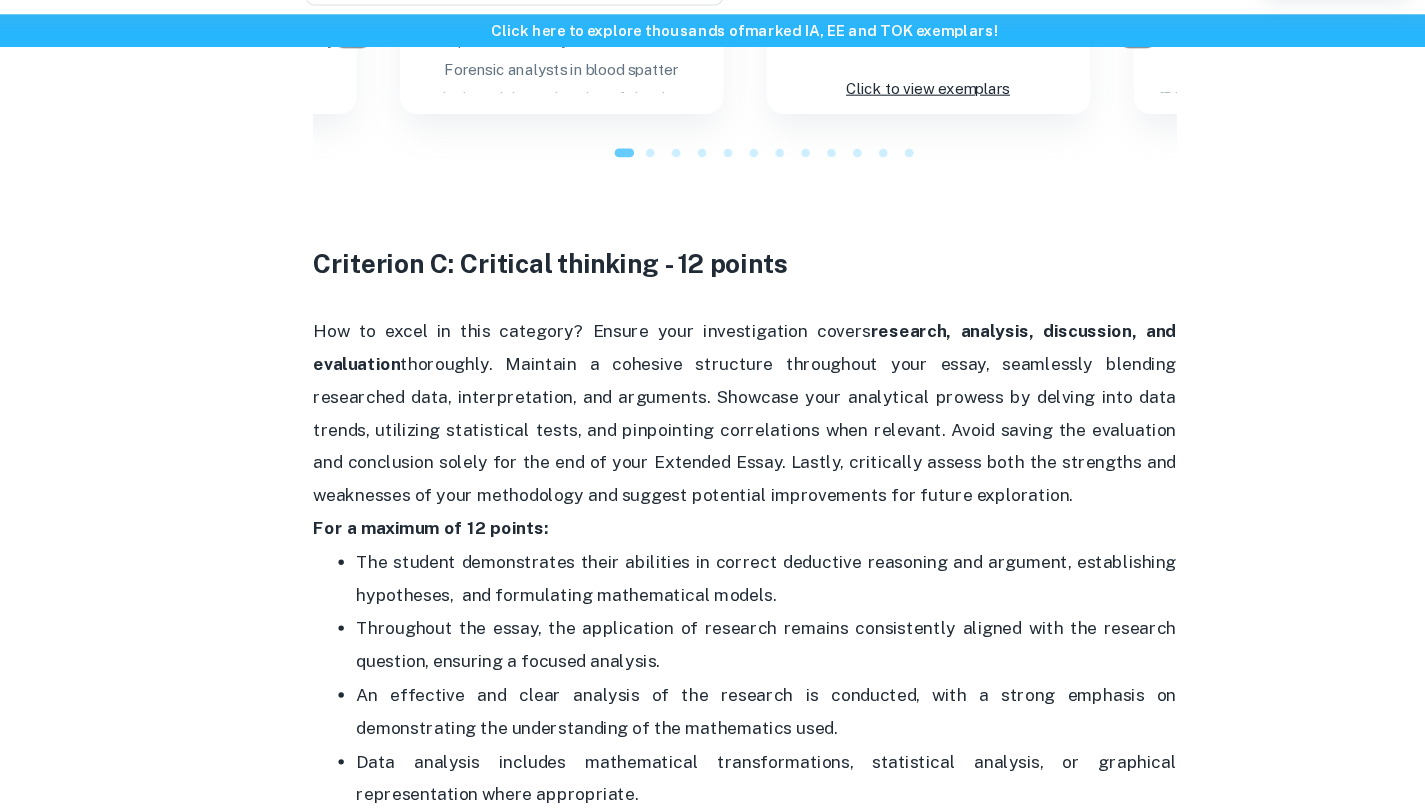 click on "How to excel in this category? Ensure your investigation covers  research, analysis, discussion, and evaluation  thoroughly. Maintain a cohesive structure throughout your essay, seamlessly blending researched data, interpretation, and arguments. Showcase your analytical prowess by delving into data trends, utilizing statistical tests, and pinpointing correlations when relevant. Avoid saving the evaluation and conclusion solely for the end of your Extended Essay. Lastly, critically assess both the strengths and weaknesses of your methodology and suggest potential improvements for future exploration." at bounding box center (713, 443) 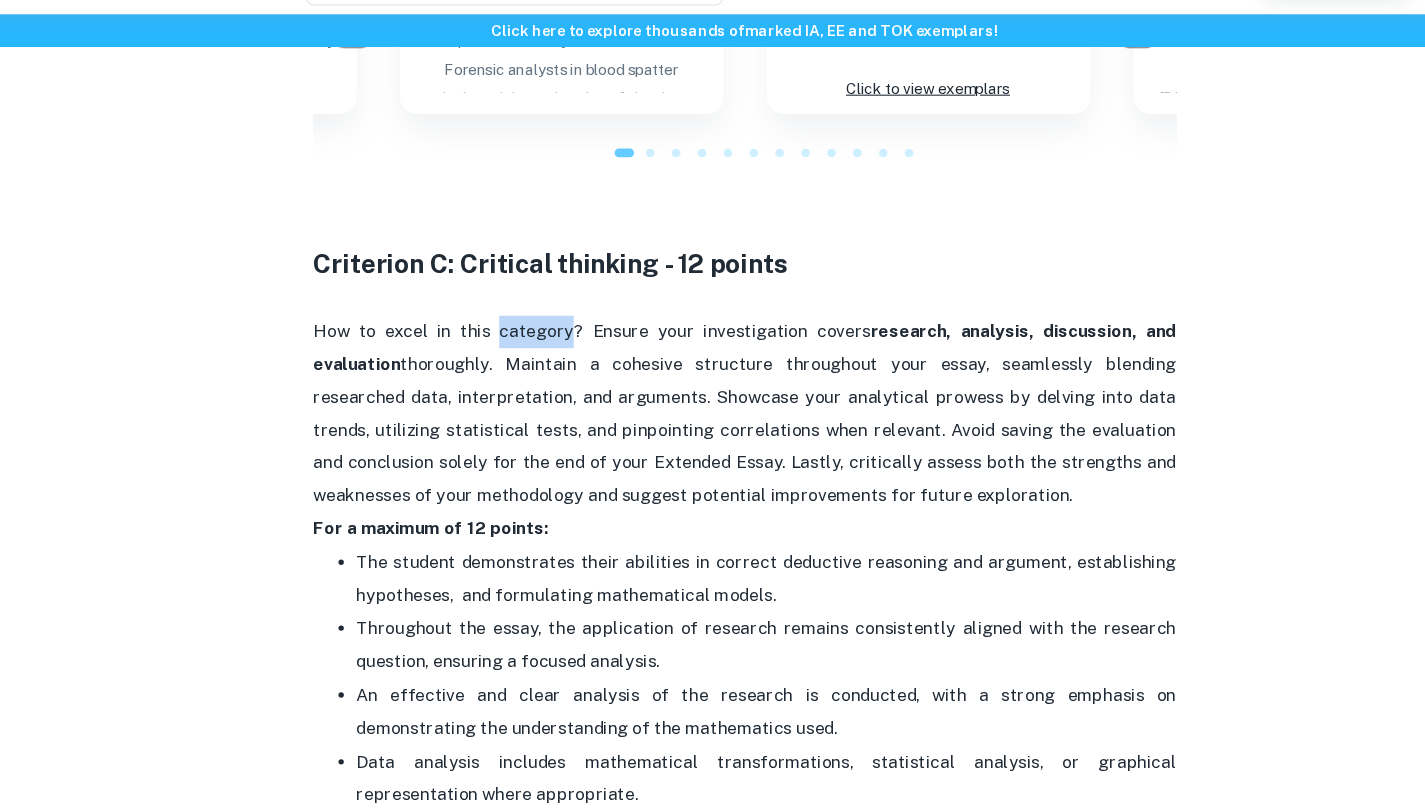 click on "How to excel in this category? Ensure your investigation covers  research, analysis, discussion, and evaluation  thoroughly. Maintain a cohesive structure throughout your essay, seamlessly blending researched data, interpretation, and arguments. Showcase your analytical prowess by delving into data trends, utilizing statistical tests, and pinpointing correlations when relevant. Avoid saving the evaluation and conclusion solely for the end of your Extended Essay. Lastly, critically assess both the strengths and weaknesses of your methodology and suggest potential improvements for future exploration." at bounding box center (713, 443) 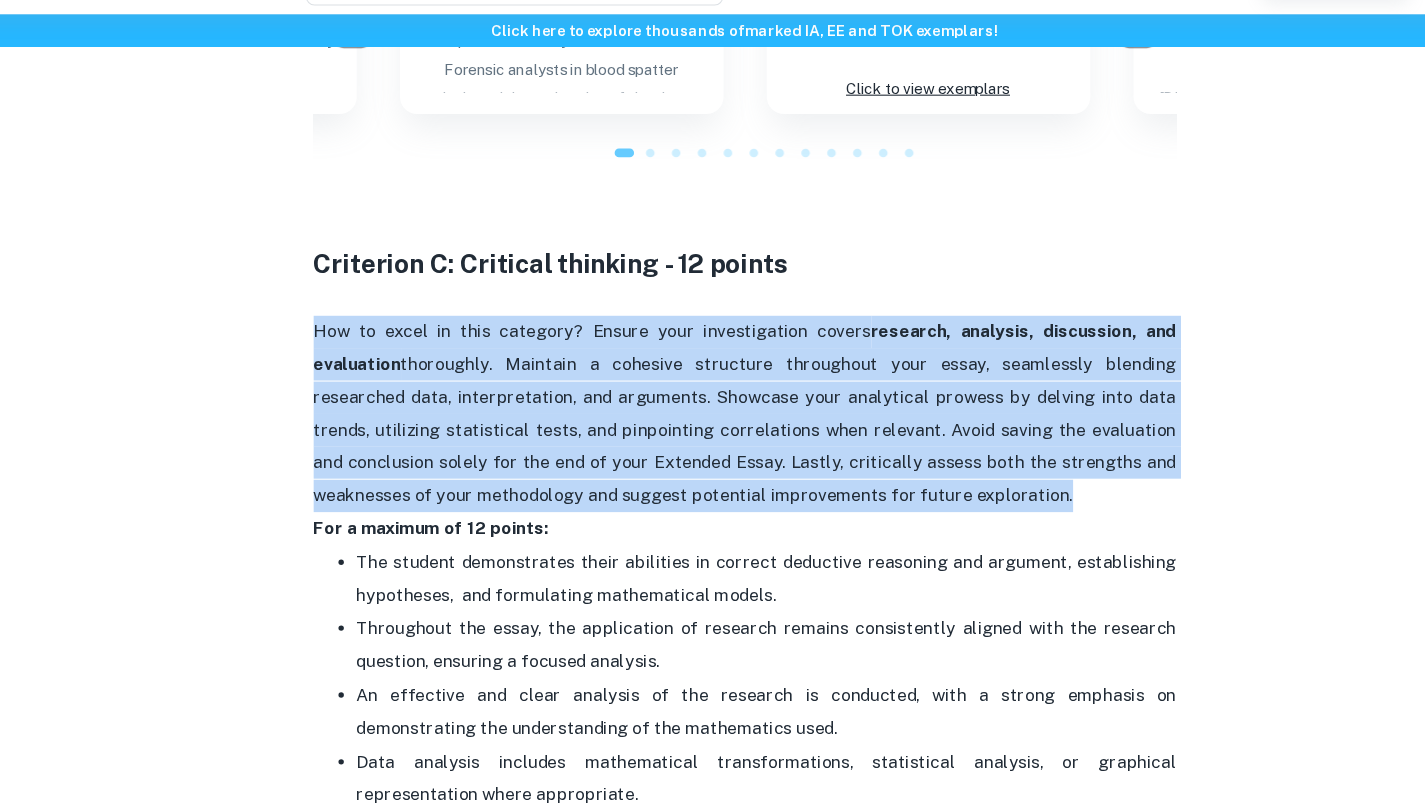 click on "How to excel in this category? Ensure your investigation covers  research, analysis, discussion, and evaluation  thoroughly. Maintain a cohesive structure throughout your essay, seamlessly blending researched data, interpretation, and arguments. Showcase your analytical prowess by delving into data trends, utilizing statistical tests, and pinpointing correlations when relevant. Avoid saving the evaluation and conclusion solely for the end of your Extended Essay. Lastly, critically assess both the strengths and weaknesses of your methodology and suggest potential improvements for future exploration." at bounding box center (713, 443) 